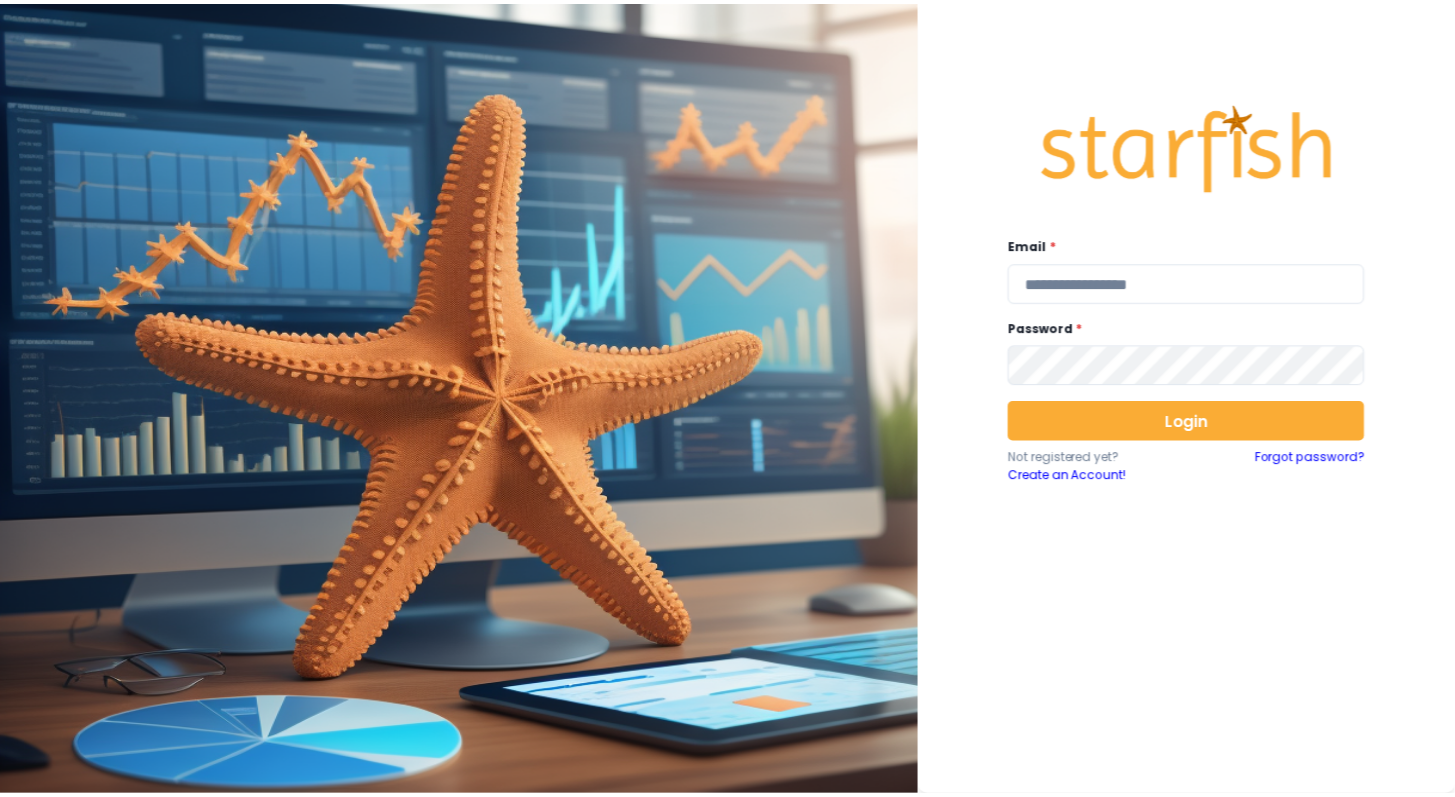 scroll, scrollTop: 0, scrollLeft: 0, axis: both 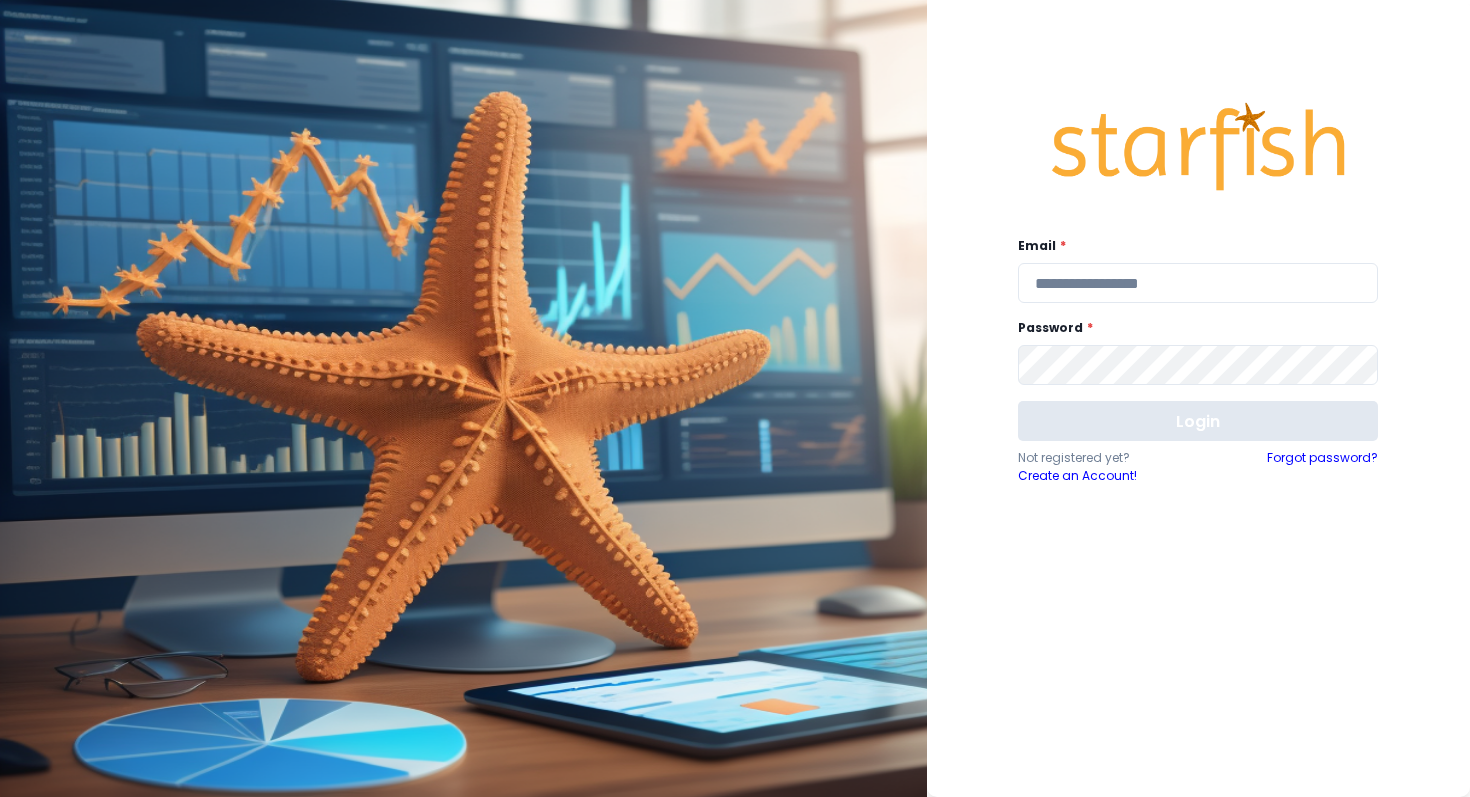 type on "**********" 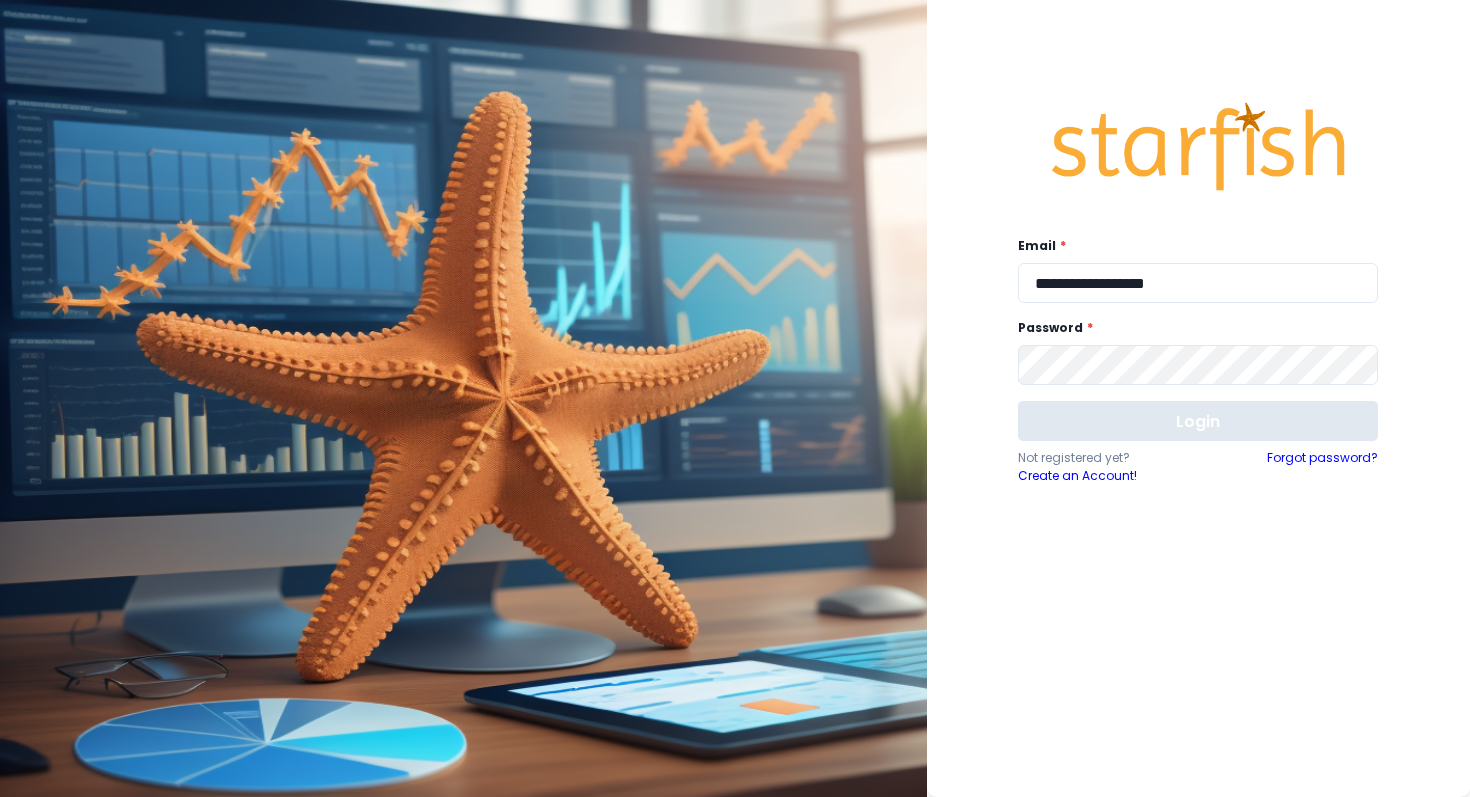 click on "Login" at bounding box center [1198, 421] 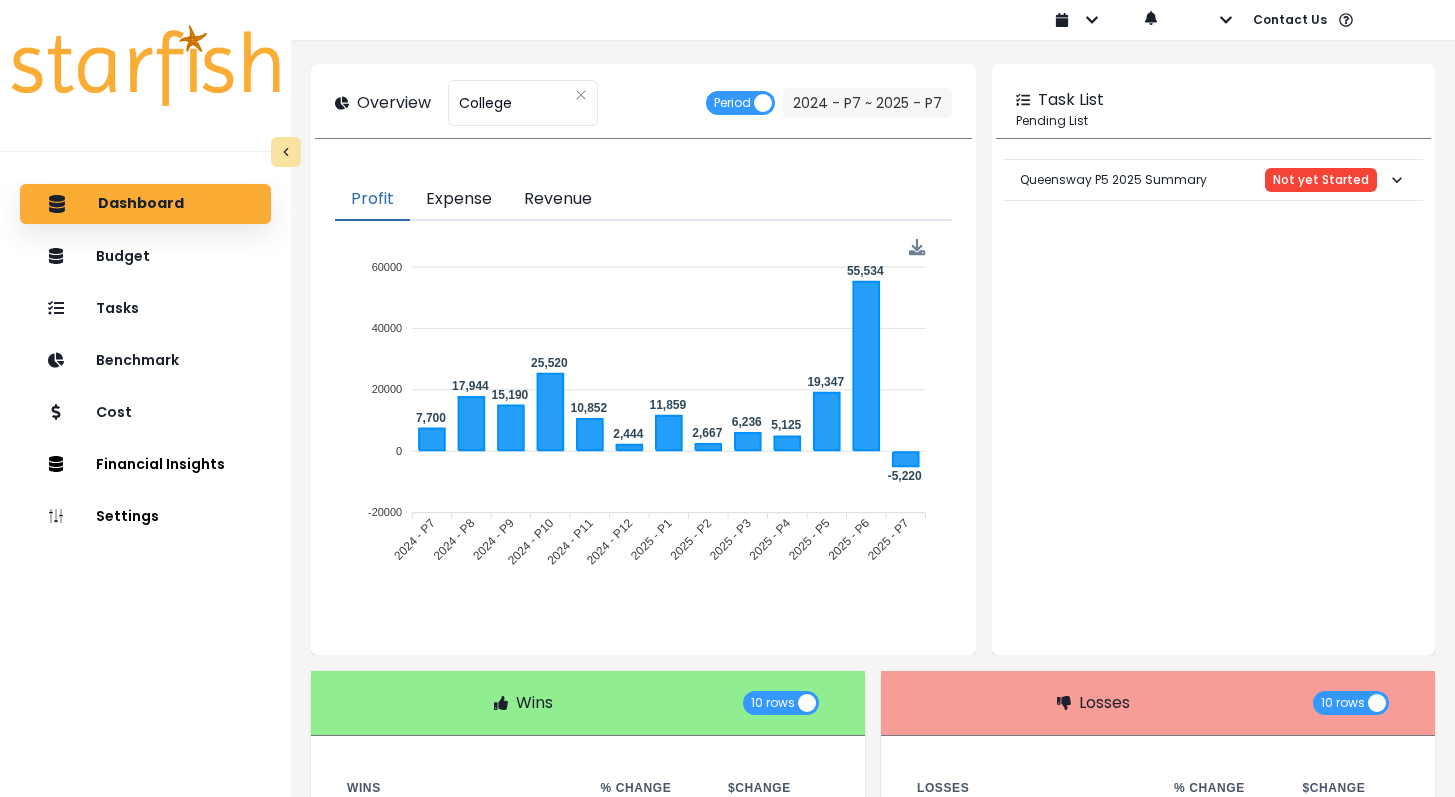 click on "Dashboard" at bounding box center [145, 204] 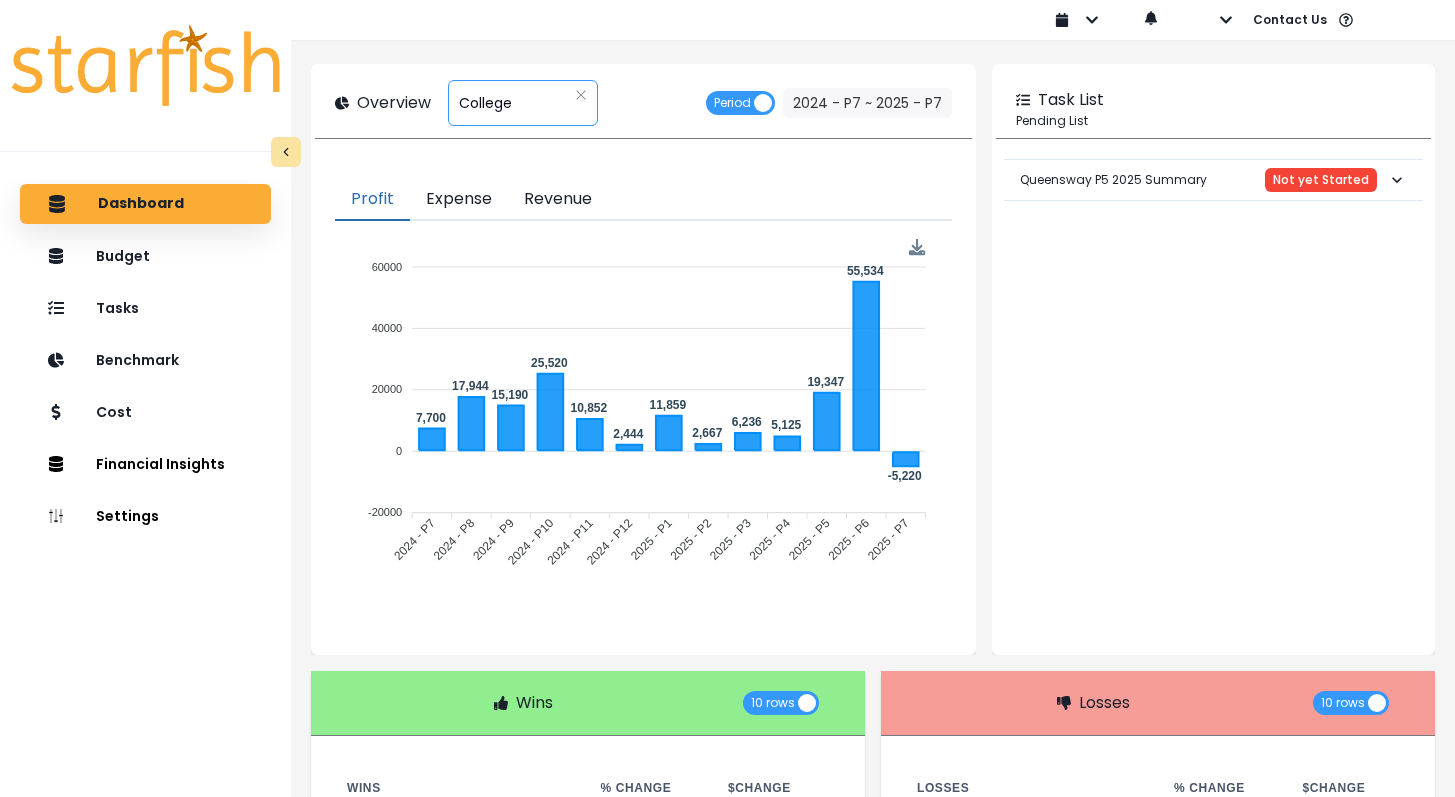 click on "******* [LOCATION]" at bounding box center [523, 103] 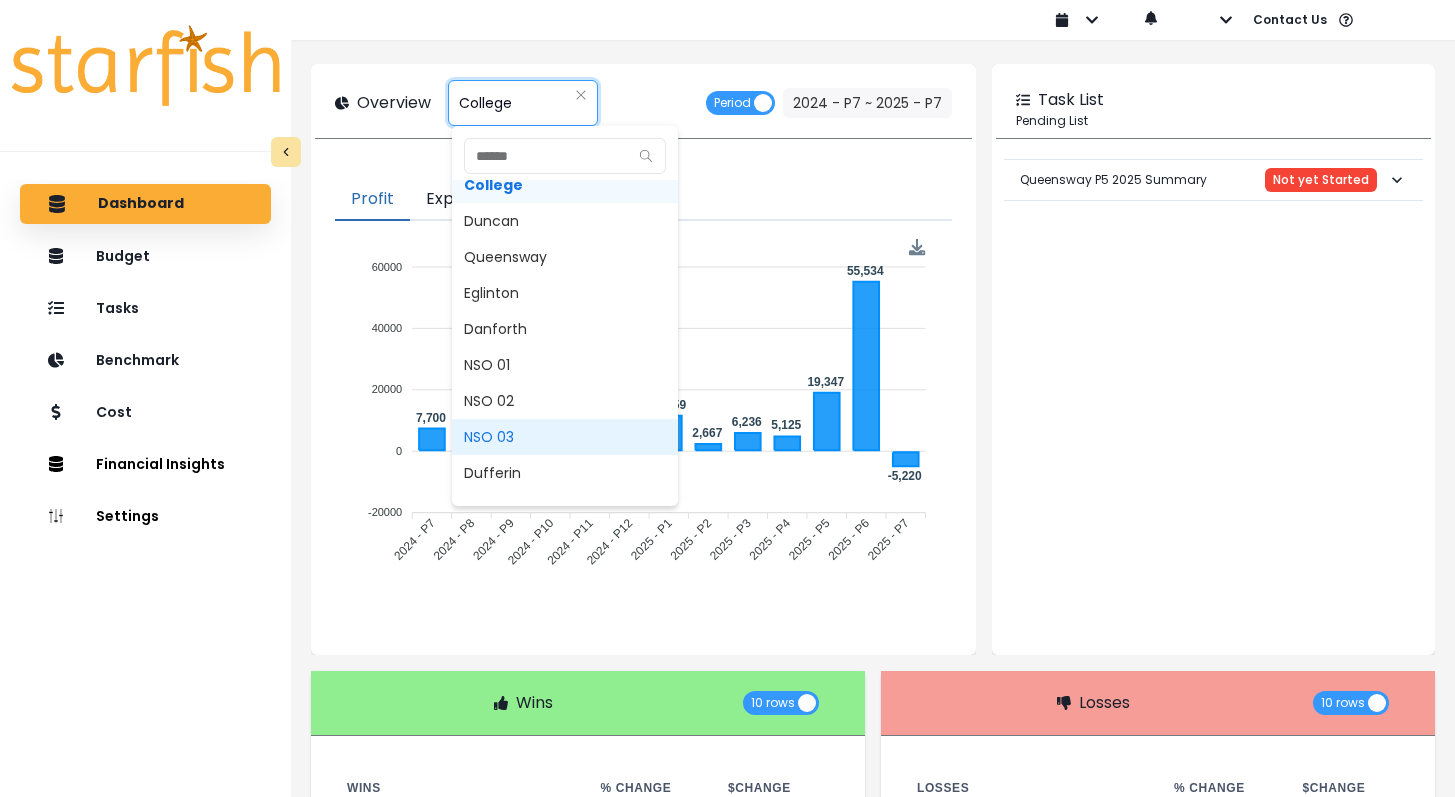 scroll, scrollTop: 40, scrollLeft: 0, axis: vertical 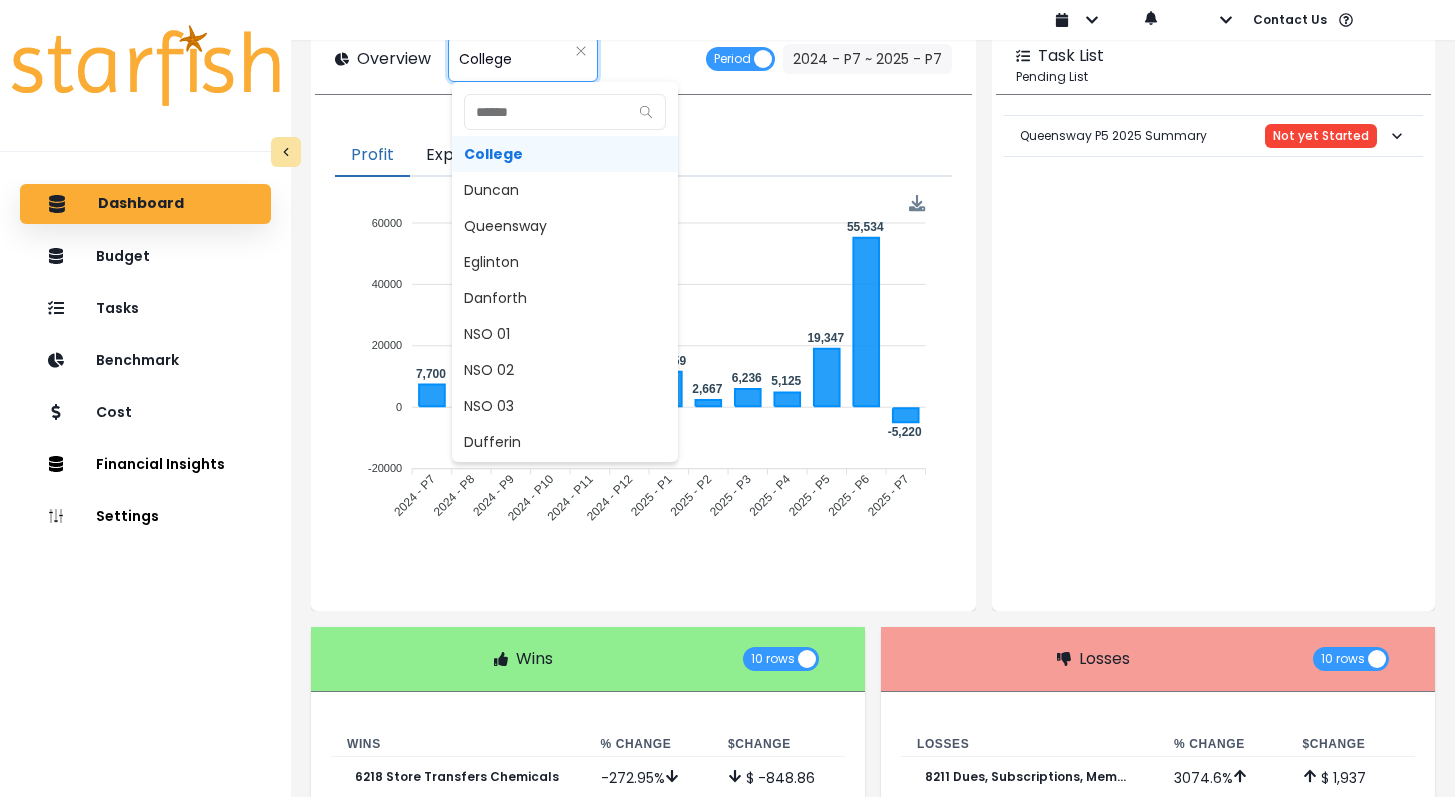 click on "College" at bounding box center (565, 154) 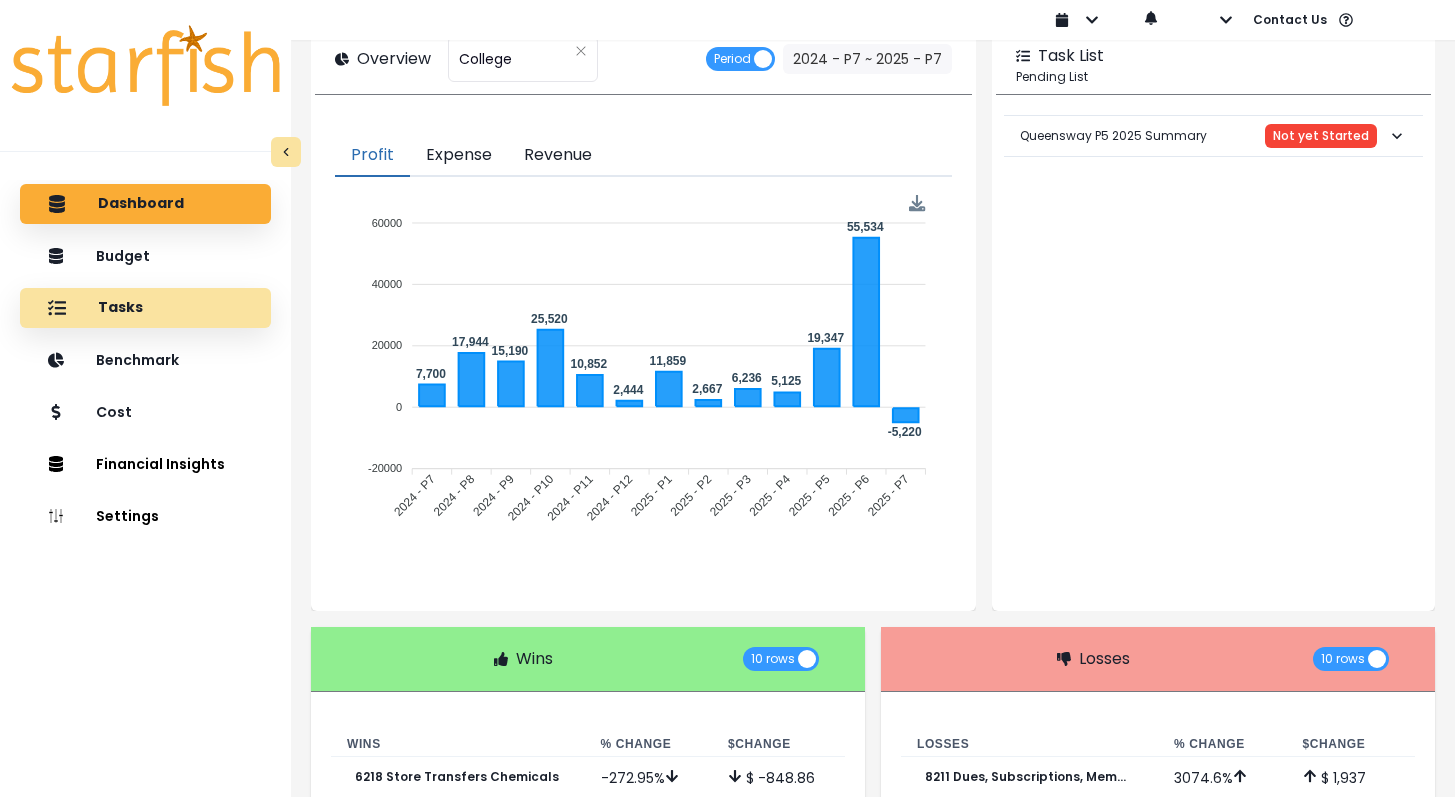 click on "Tasks" at bounding box center (145, 204) 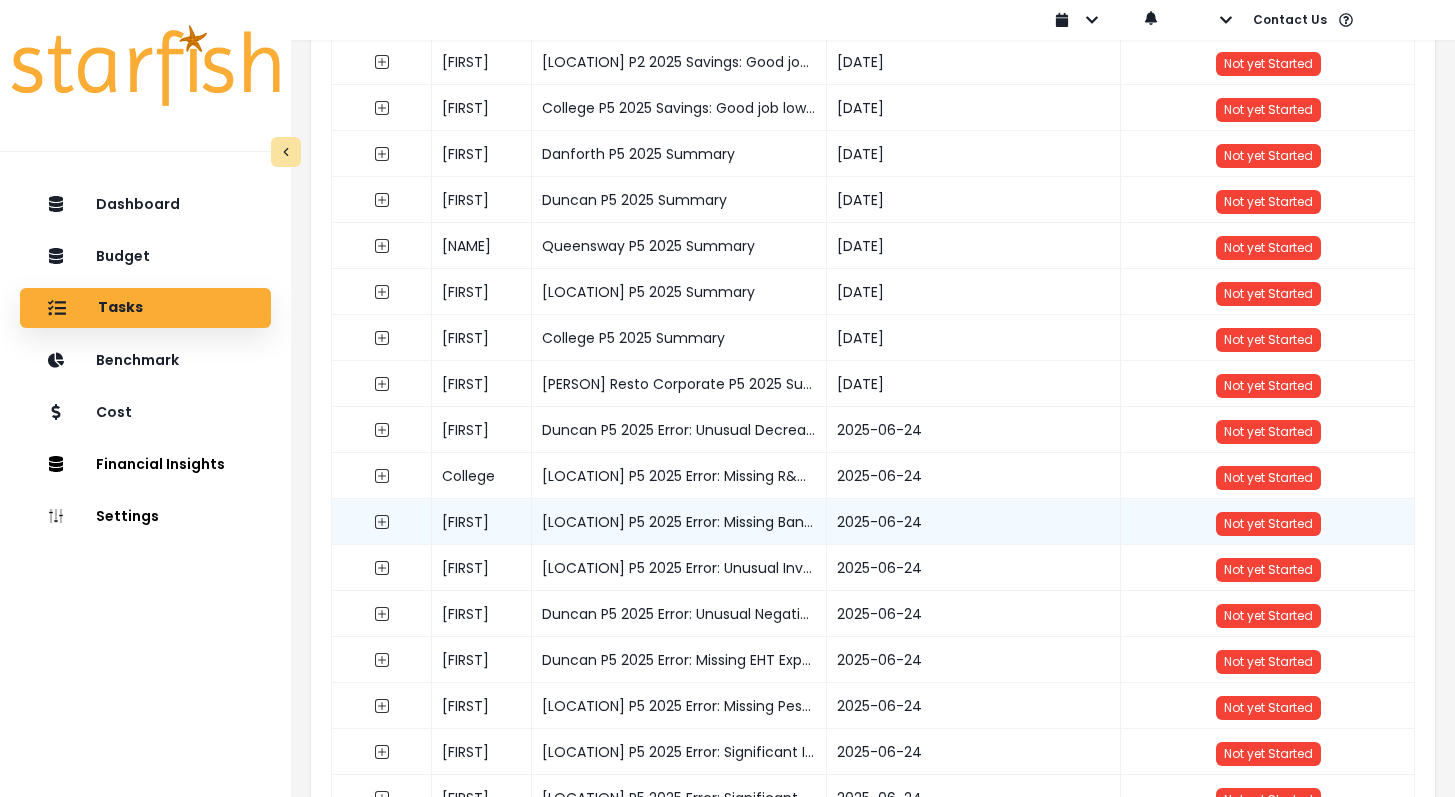 scroll, scrollTop: 160, scrollLeft: 0, axis: vertical 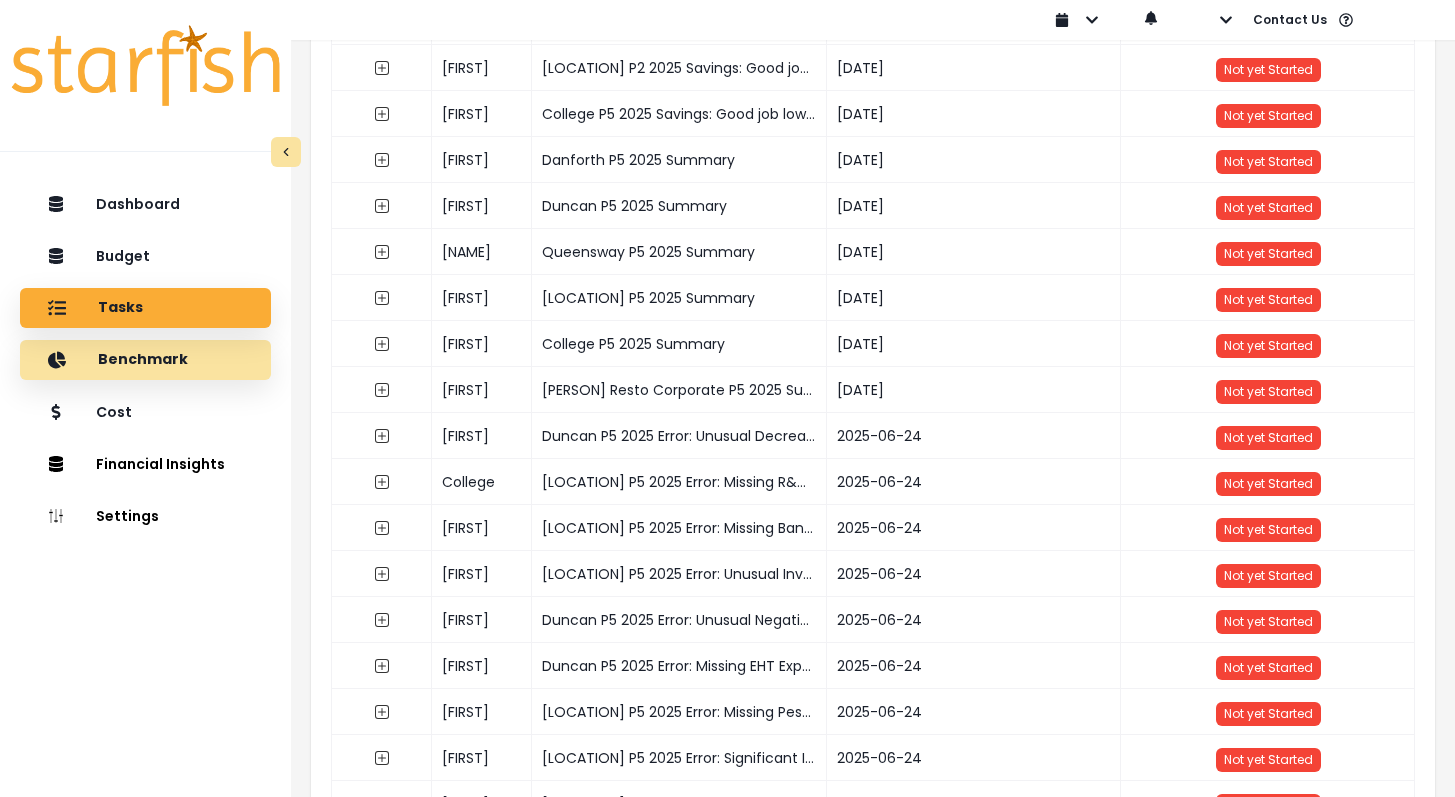 click on "Benchmark" at bounding box center [138, 204] 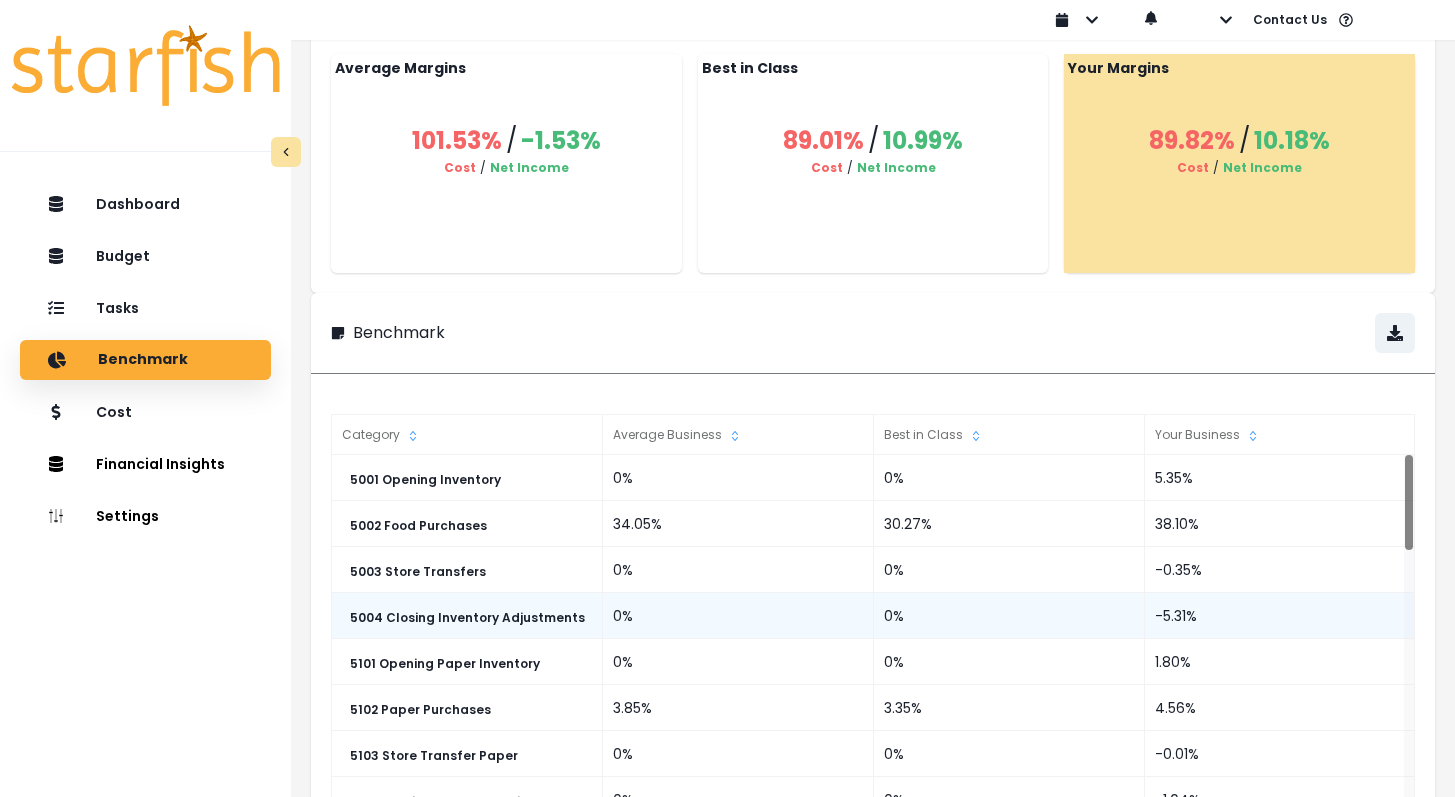 scroll, scrollTop: 171, scrollLeft: 0, axis: vertical 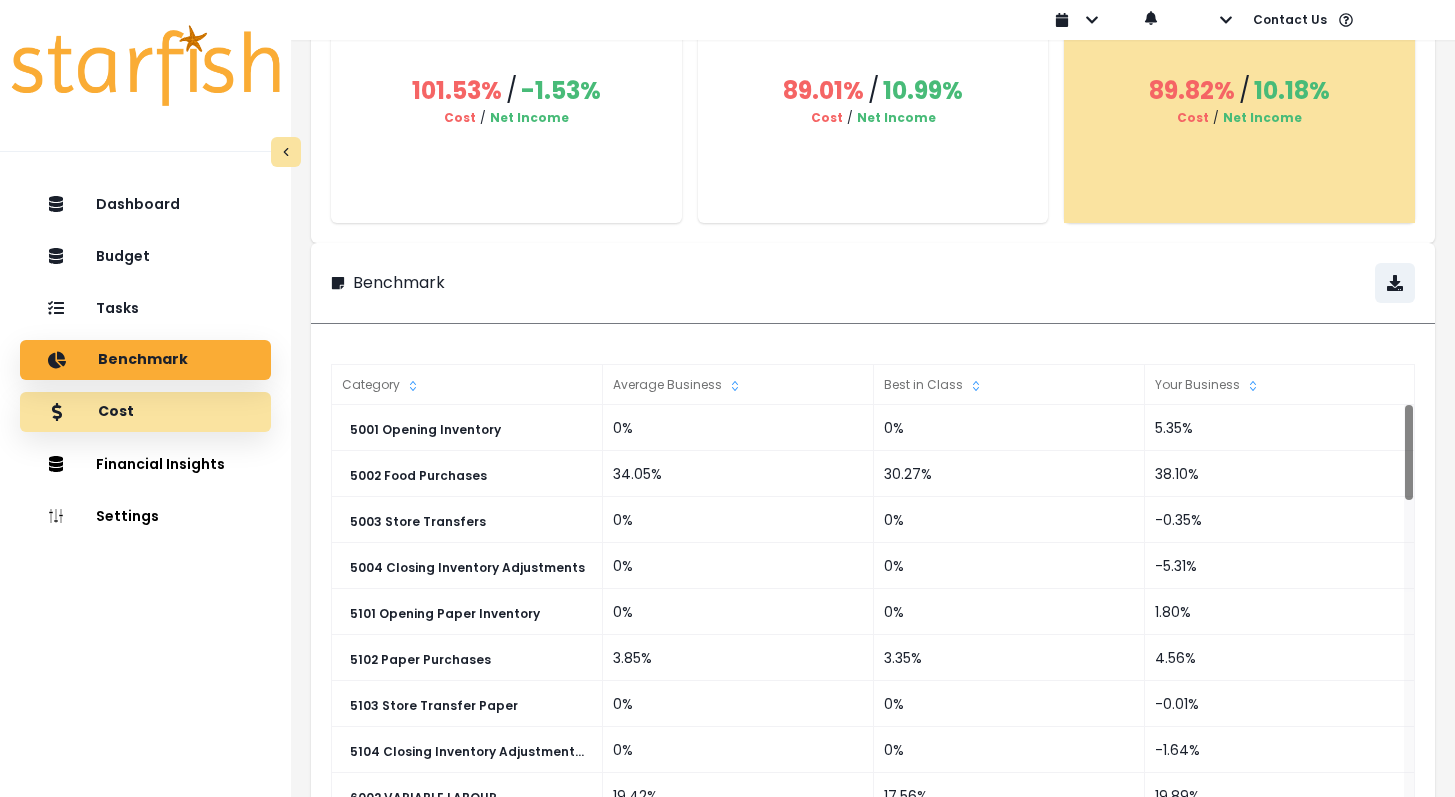 click on "Cost" at bounding box center [145, 204] 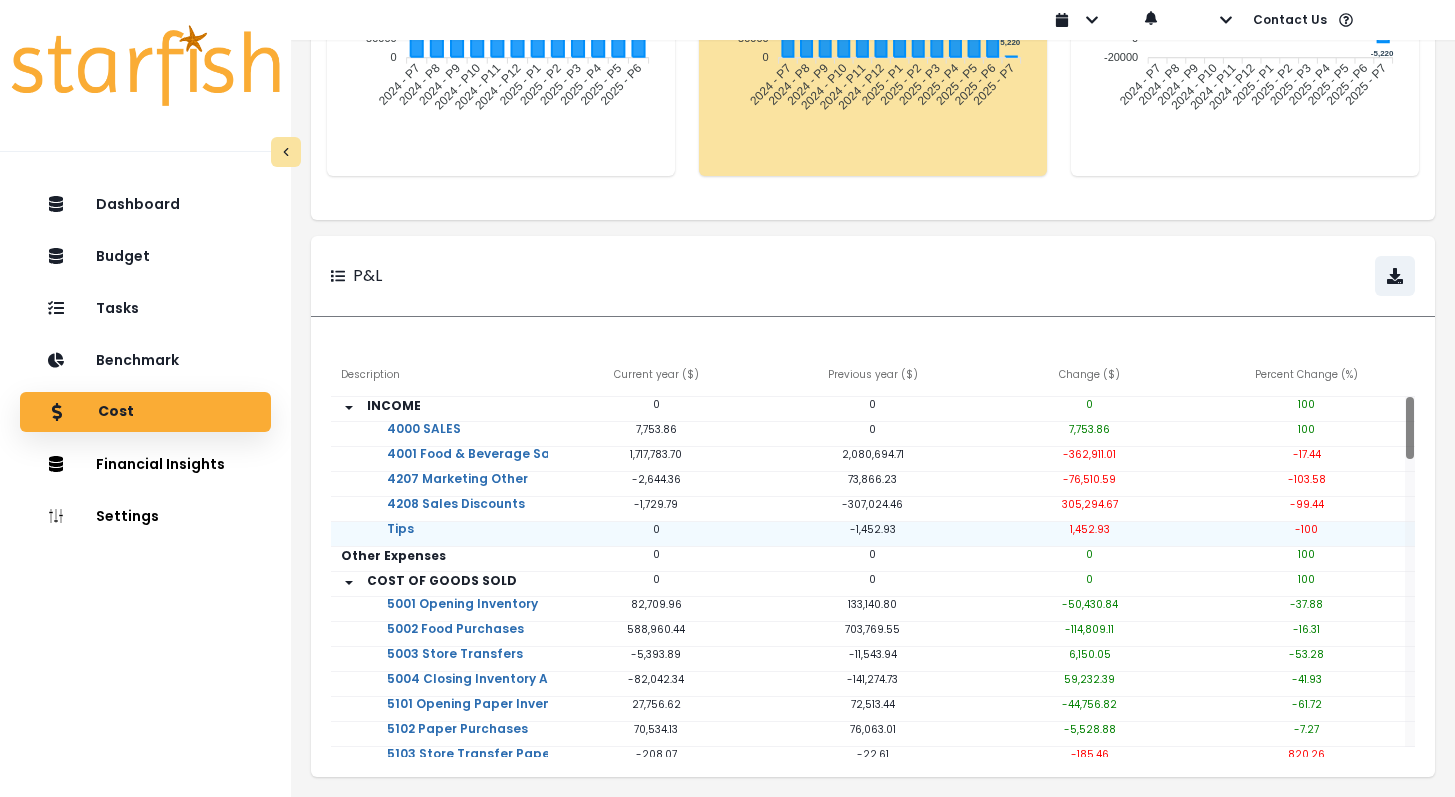 scroll, scrollTop: 336, scrollLeft: 0, axis: vertical 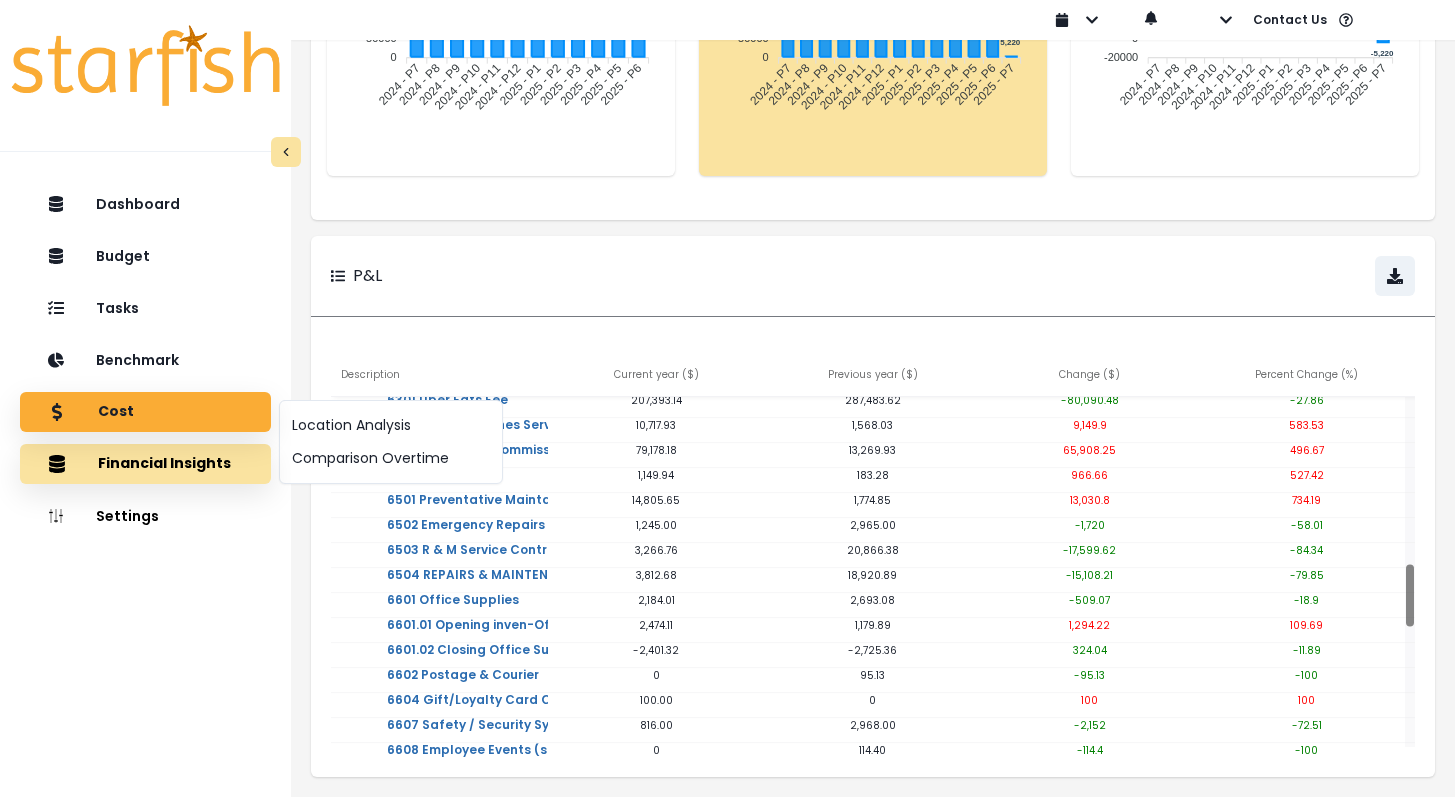click on "Financial Insights" at bounding box center (145, 464) 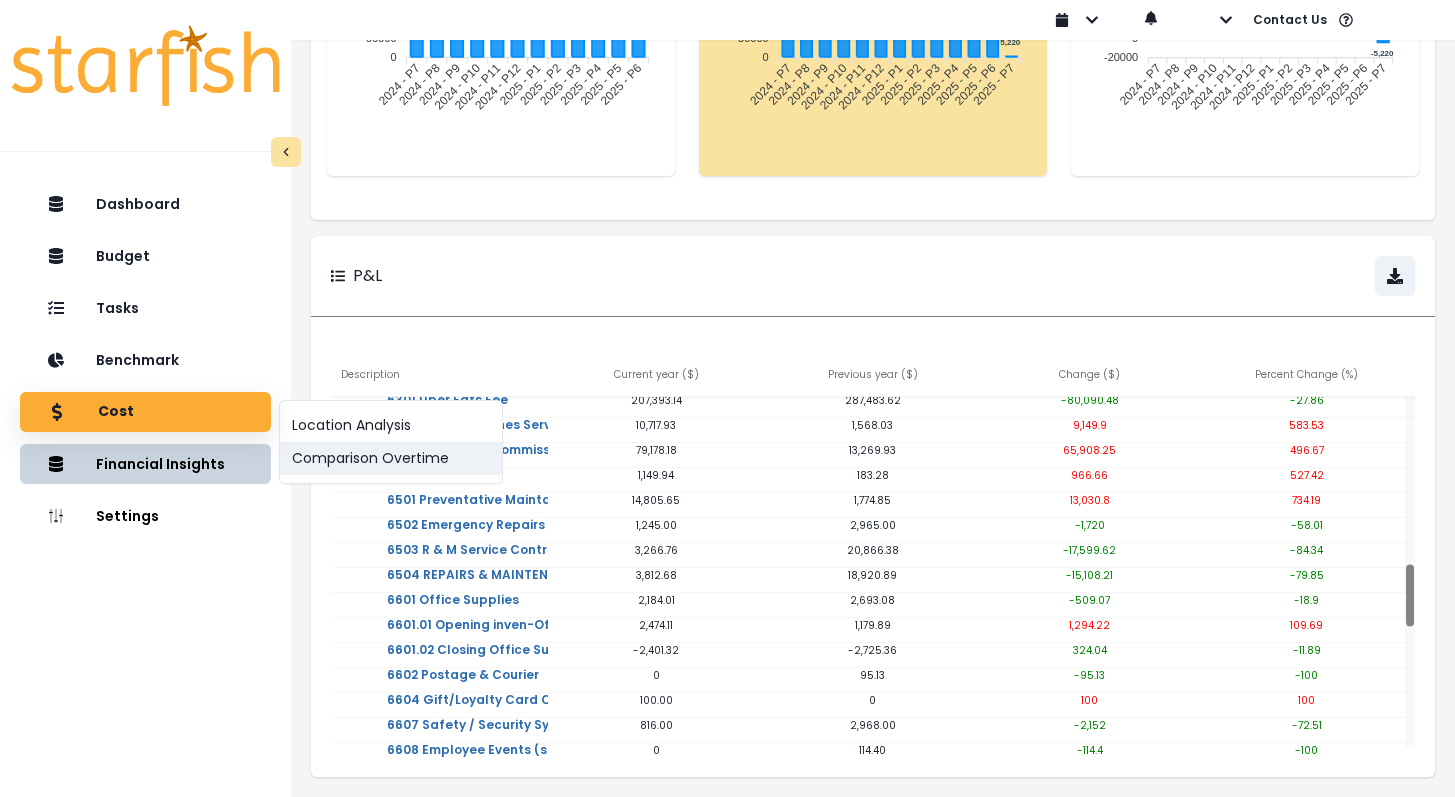 click on "Comparison Overtime" at bounding box center [391, 458] 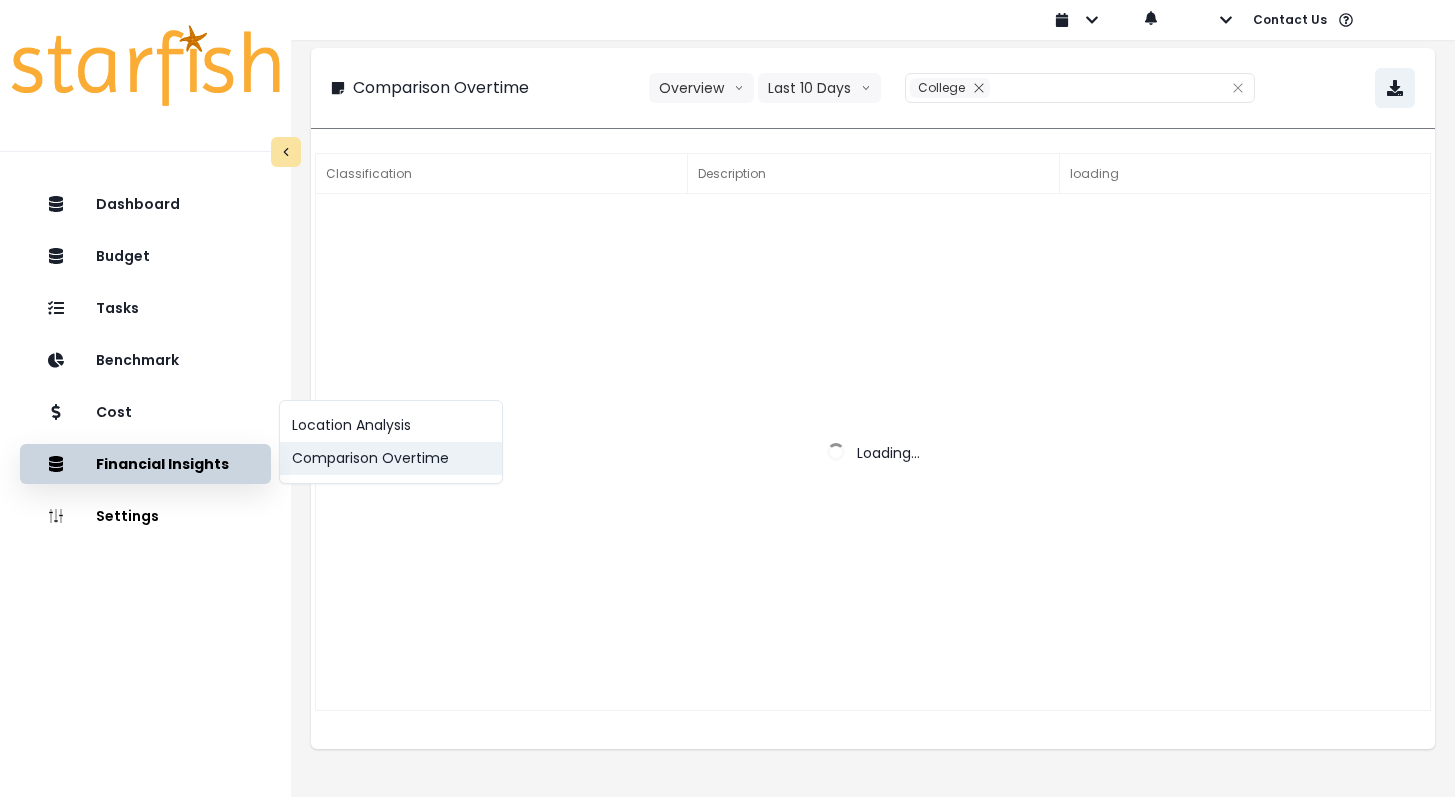 scroll, scrollTop: 0, scrollLeft: 0, axis: both 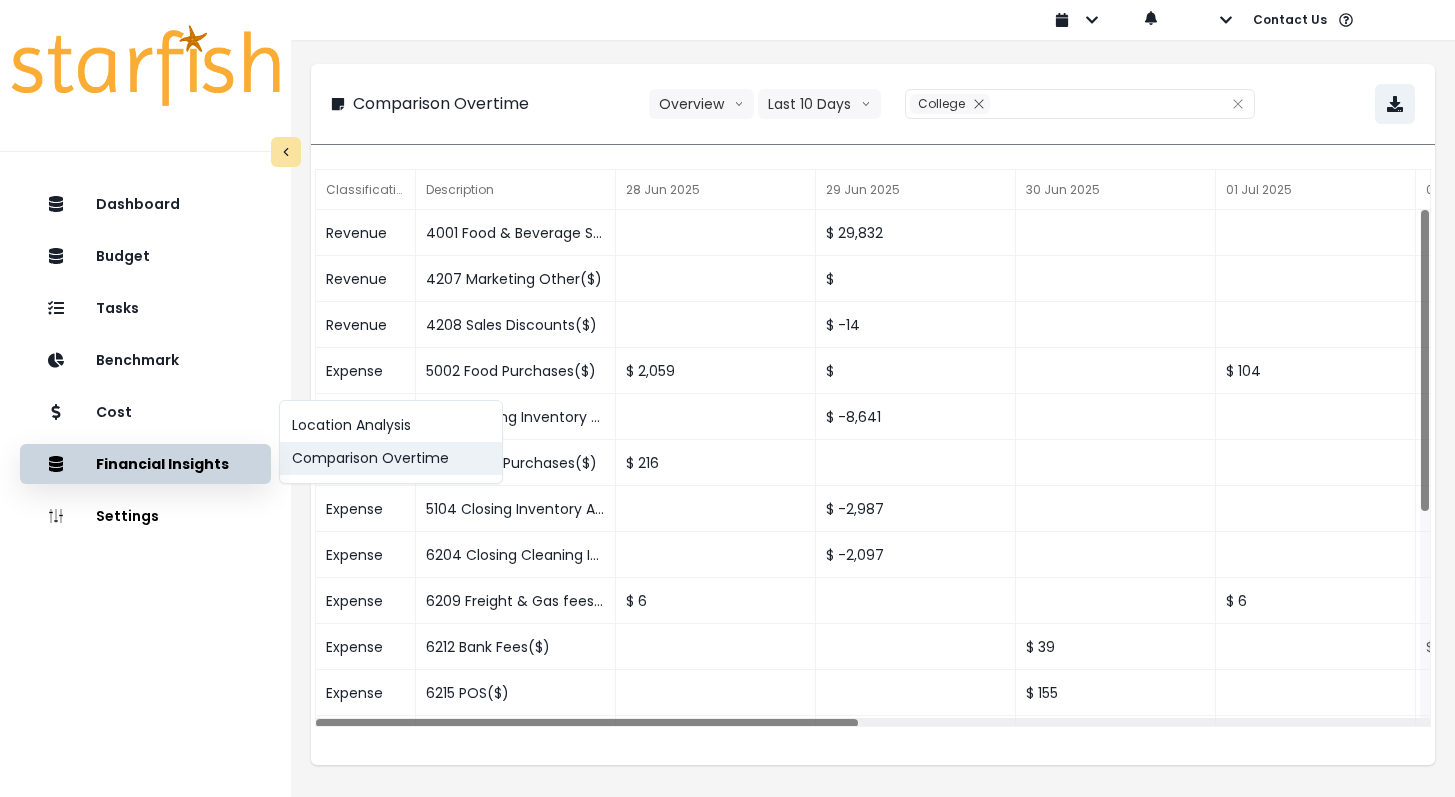 click on "Comparison Overtime" at bounding box center [391, 458] 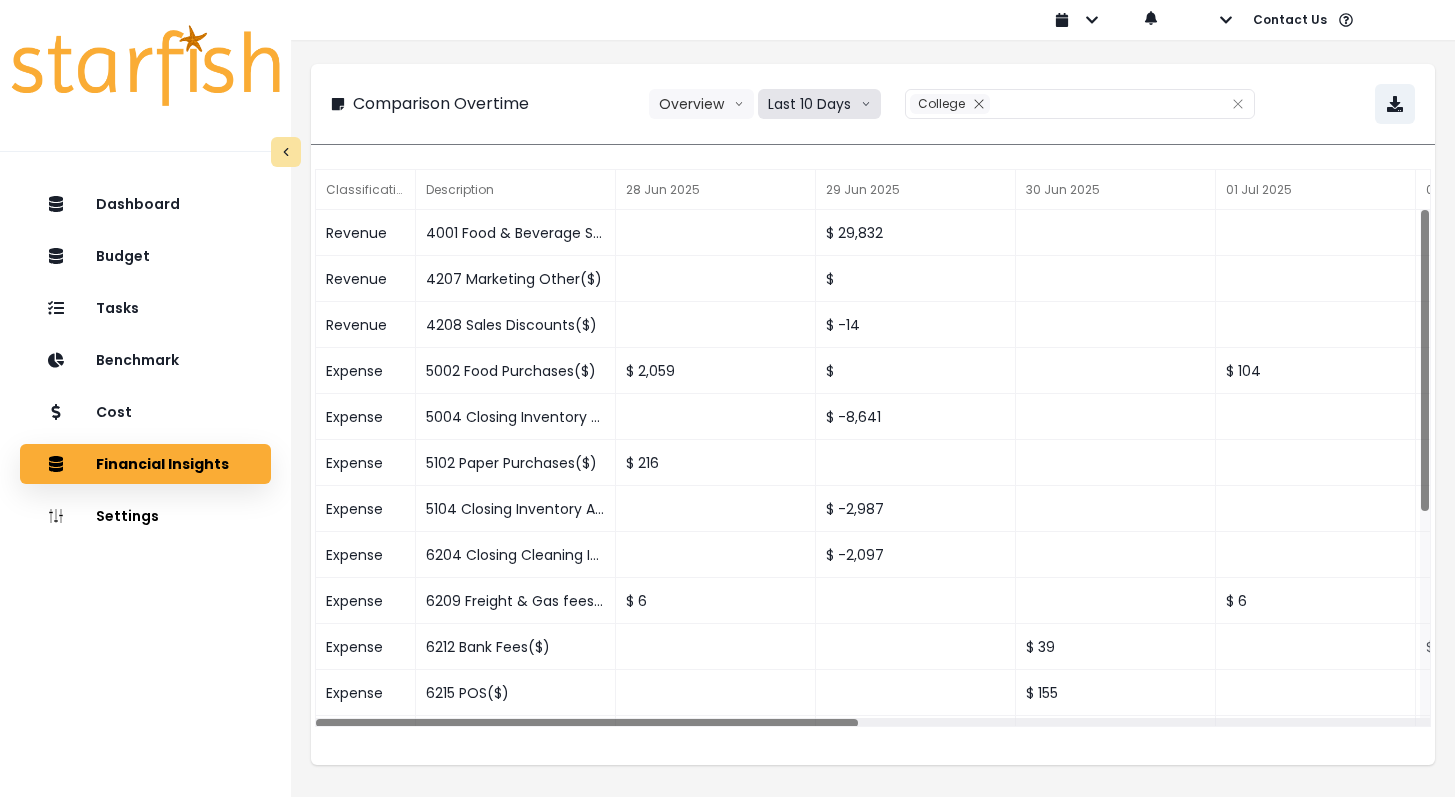 click on "Last 10 Days" at bounding box center [819, 104] 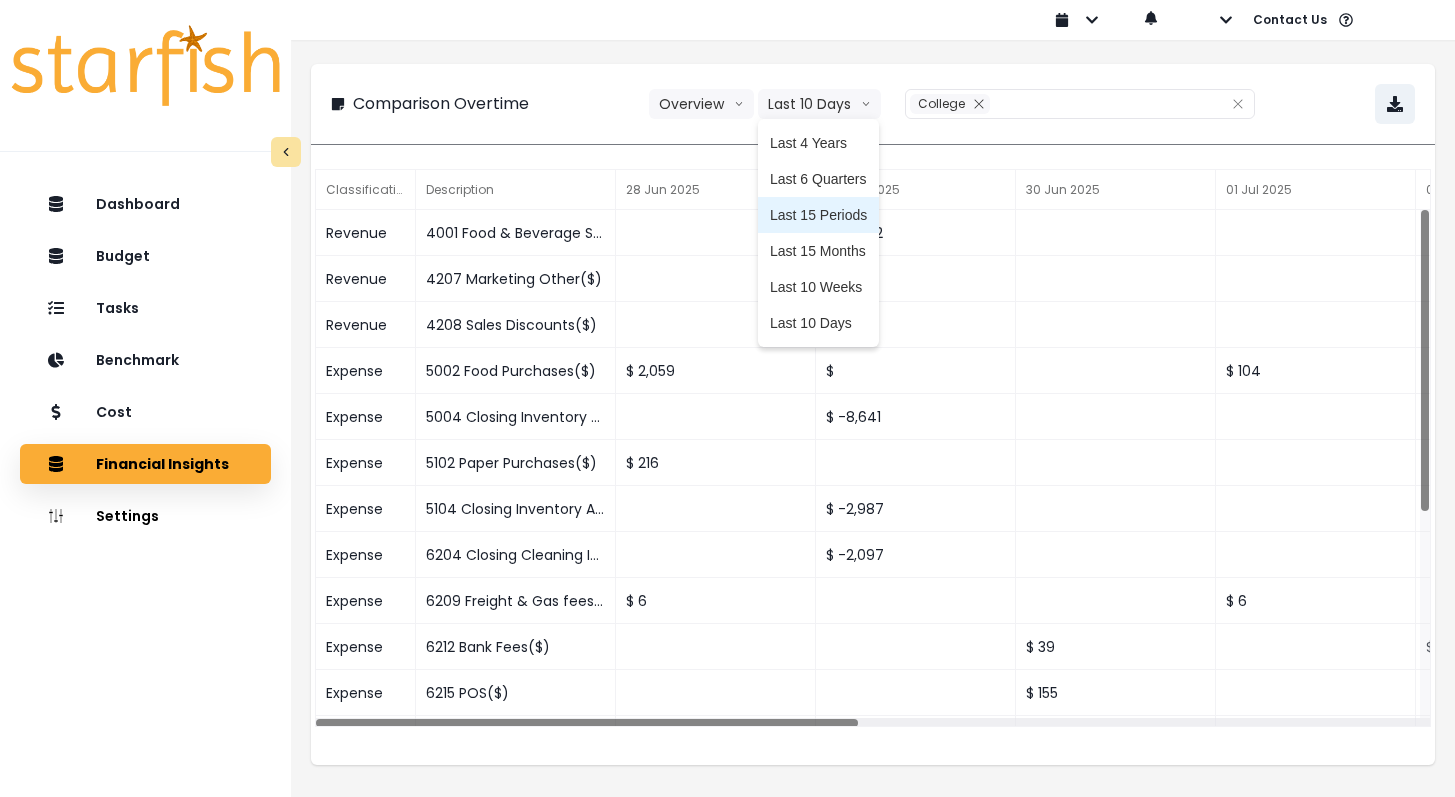 click on "Last 15 Periods" at bounding box center (818, 215) 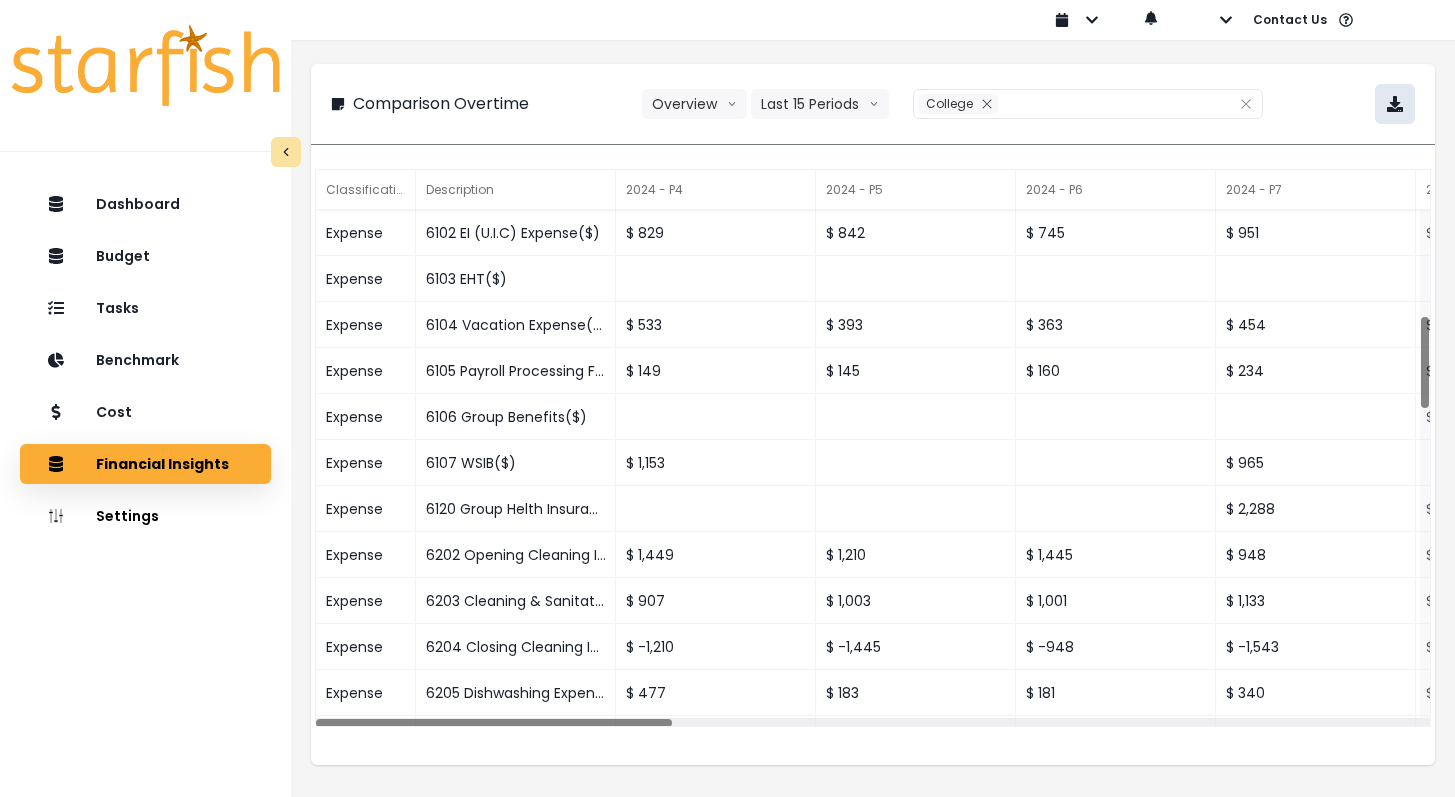 click at bounding box center [1395, 104] 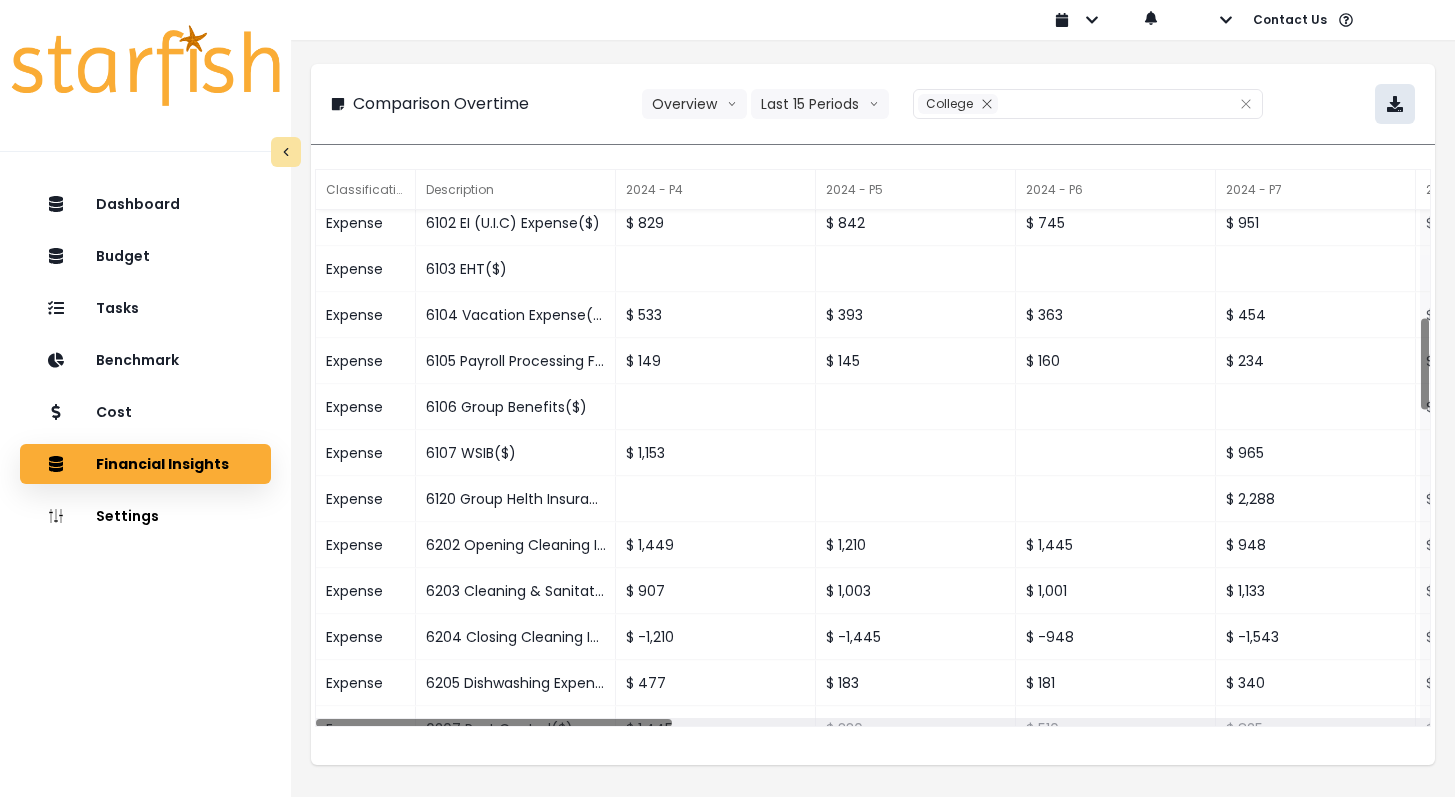 click at bounding box center [1395, 104] 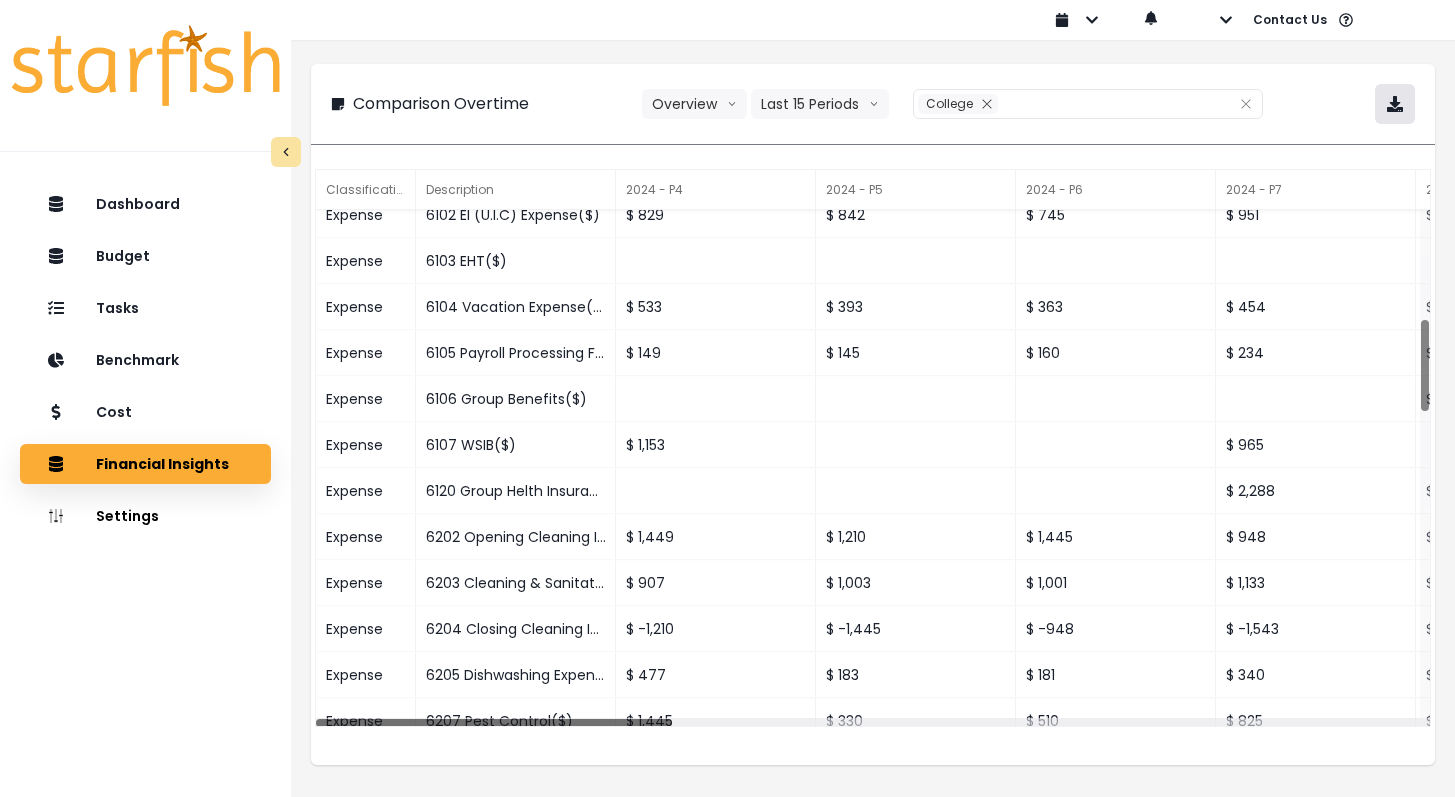 drag, startPoint x: 639, startPoint y: 722, endPoint x: 254, endPoint y: 666, distance: 389.05142 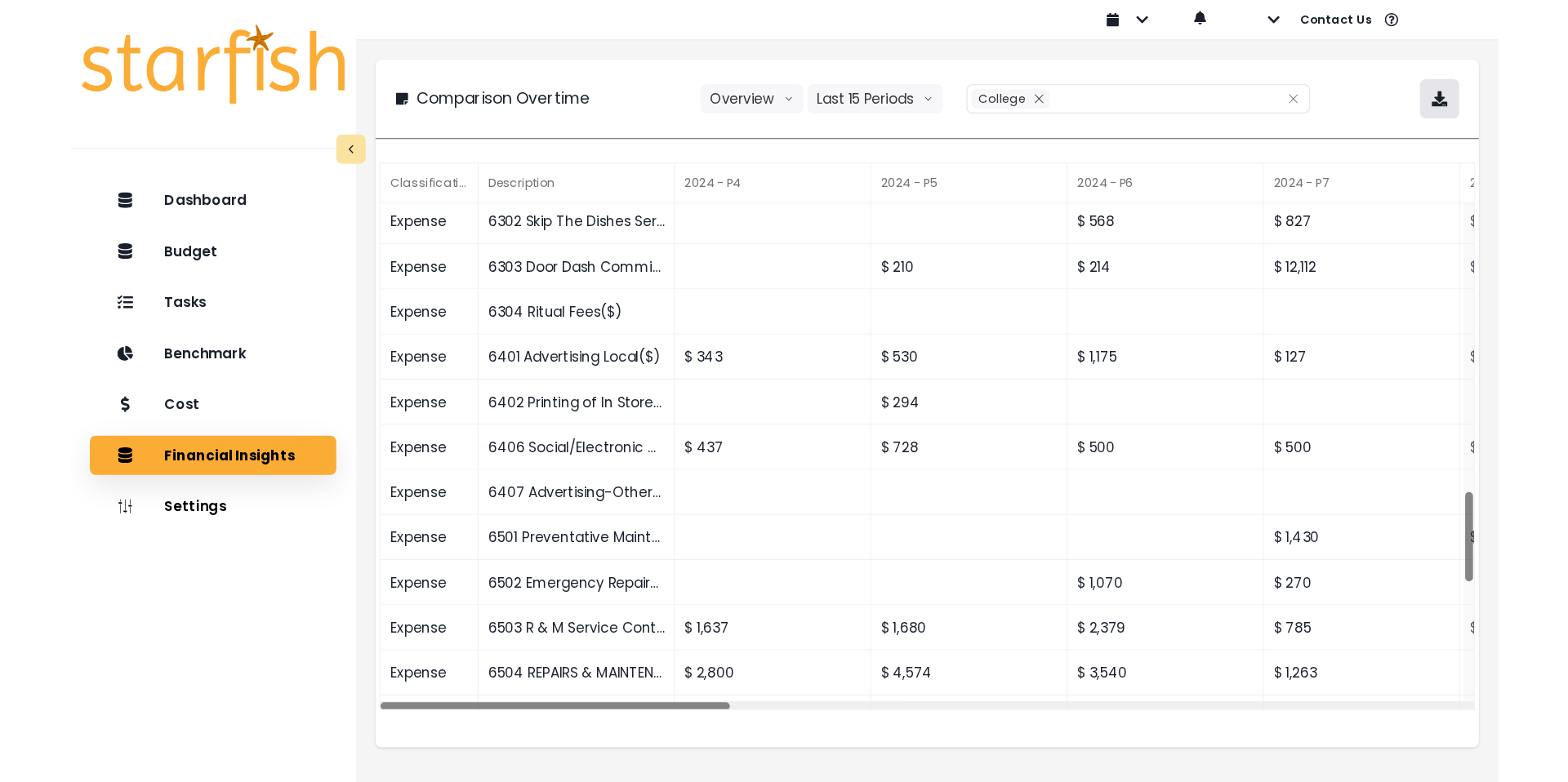 scroll, scrollTop: 0, scrollLeft: 0, axis: both 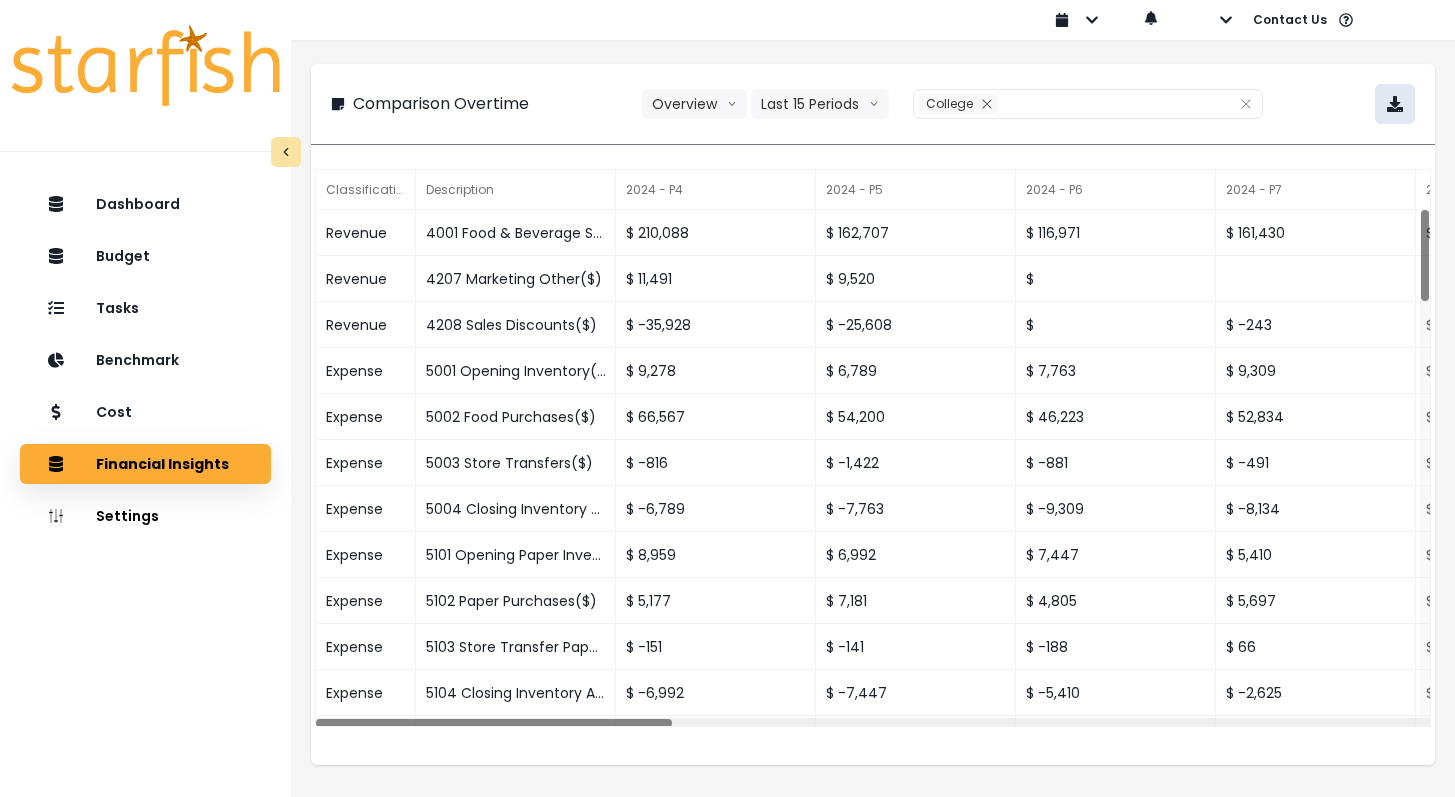 click at bounding box center [1395, 104] 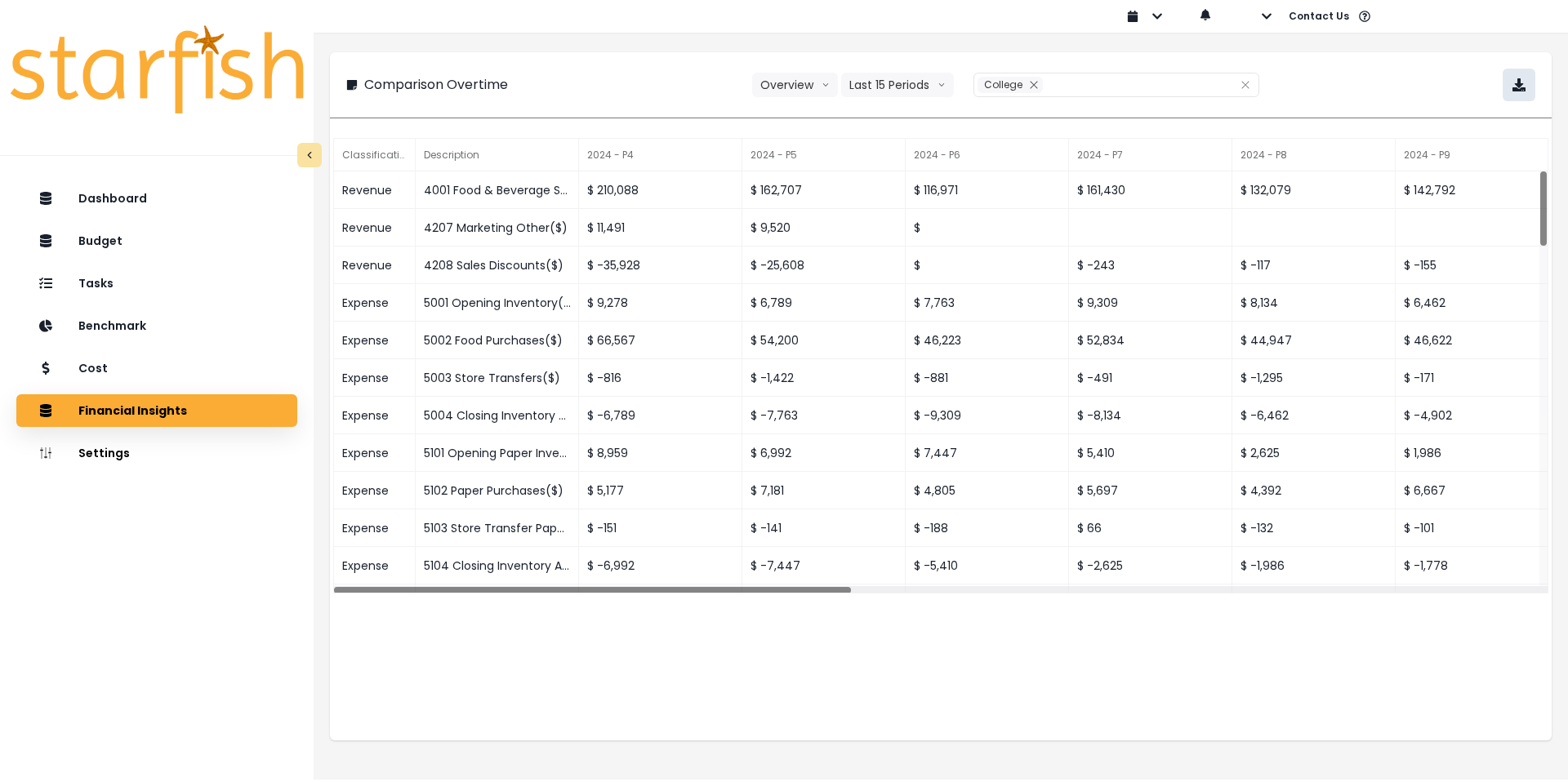 click at bounding box center (1519, 85) 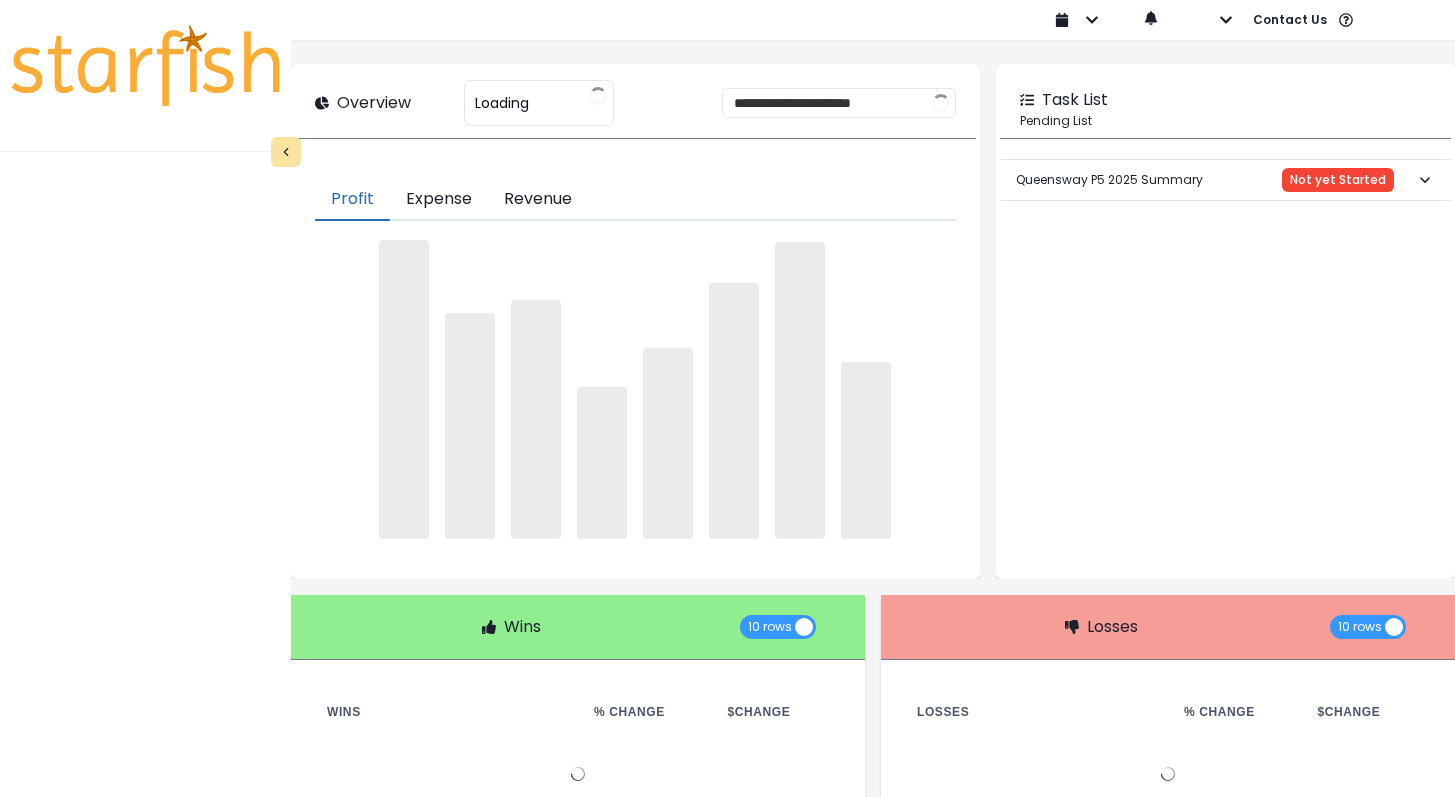 scroll, scrollTop: 0, scrollLeft: 0, axis: both 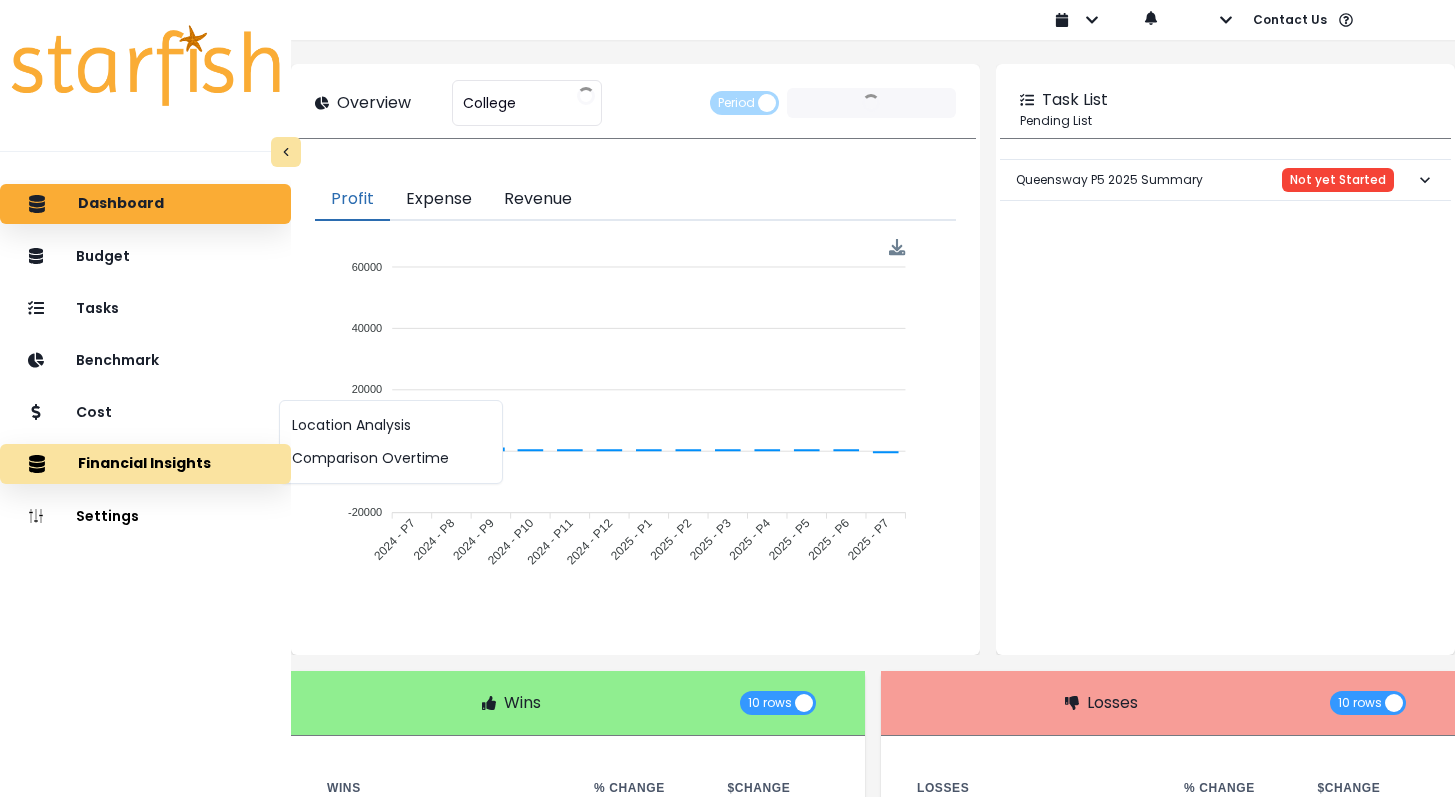 click on "Financial Insights" at bounding box center [145, 464] 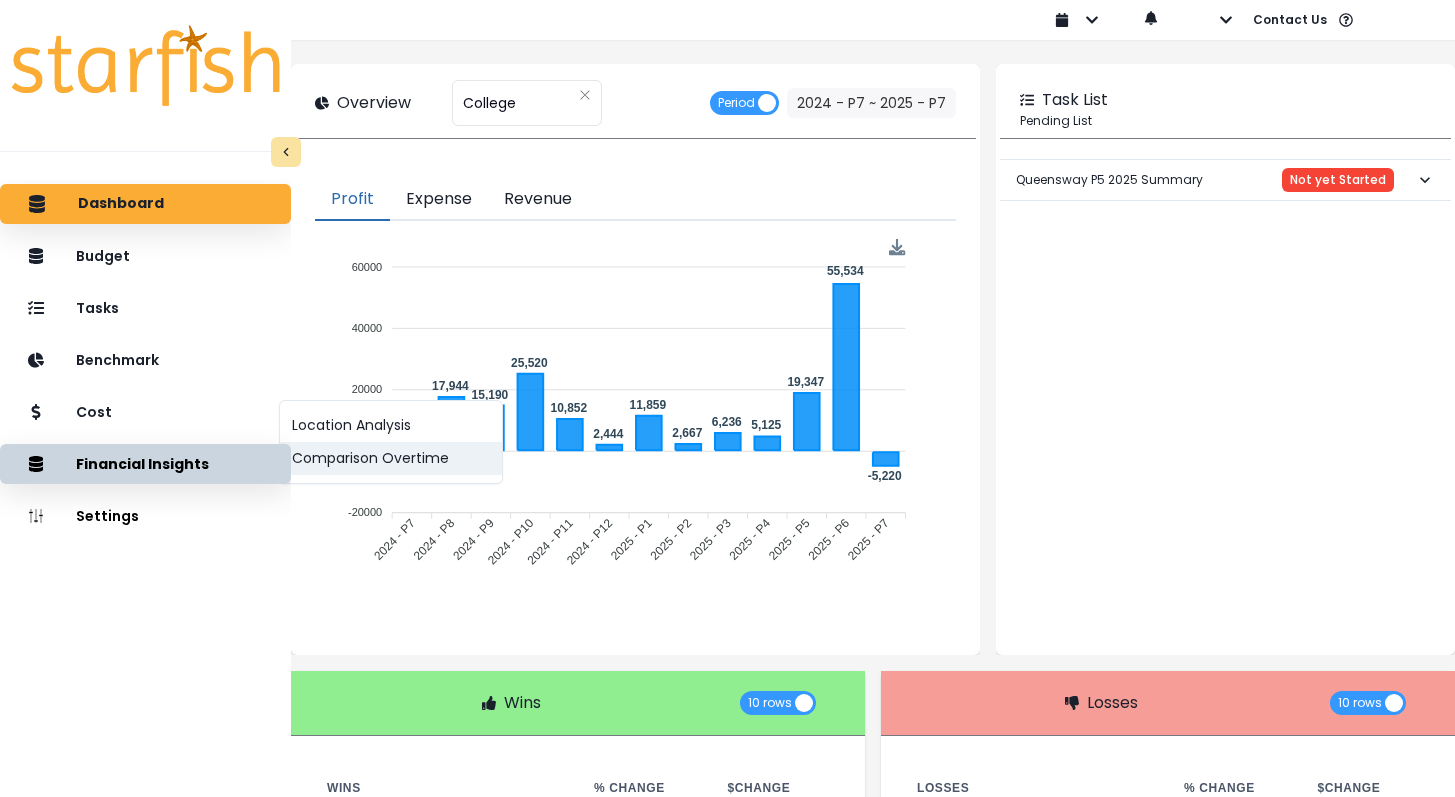 click on "Comparison Overtime" at bounding box center (391, 458) 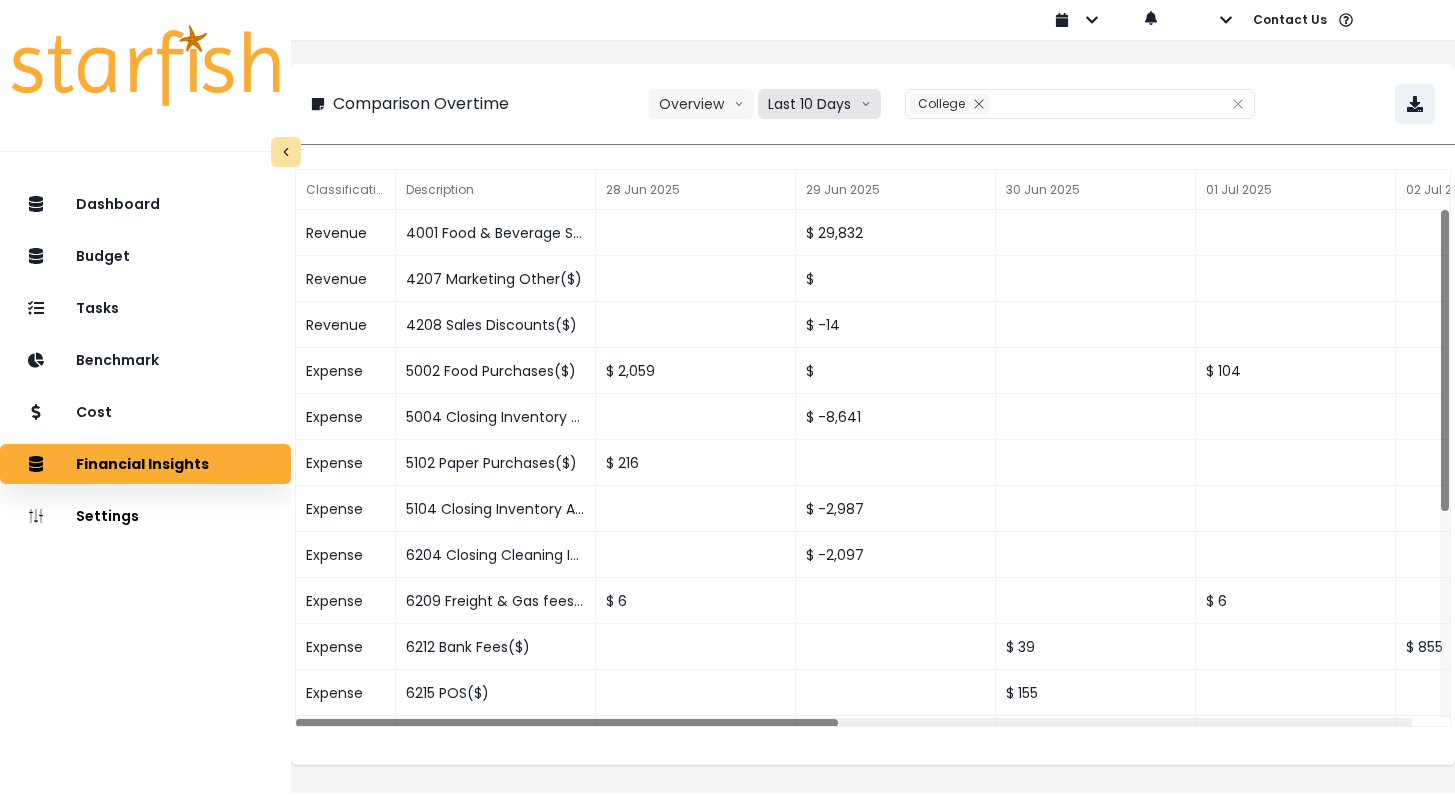 click on "Last 10 Days" at bounding box center (819, 104) 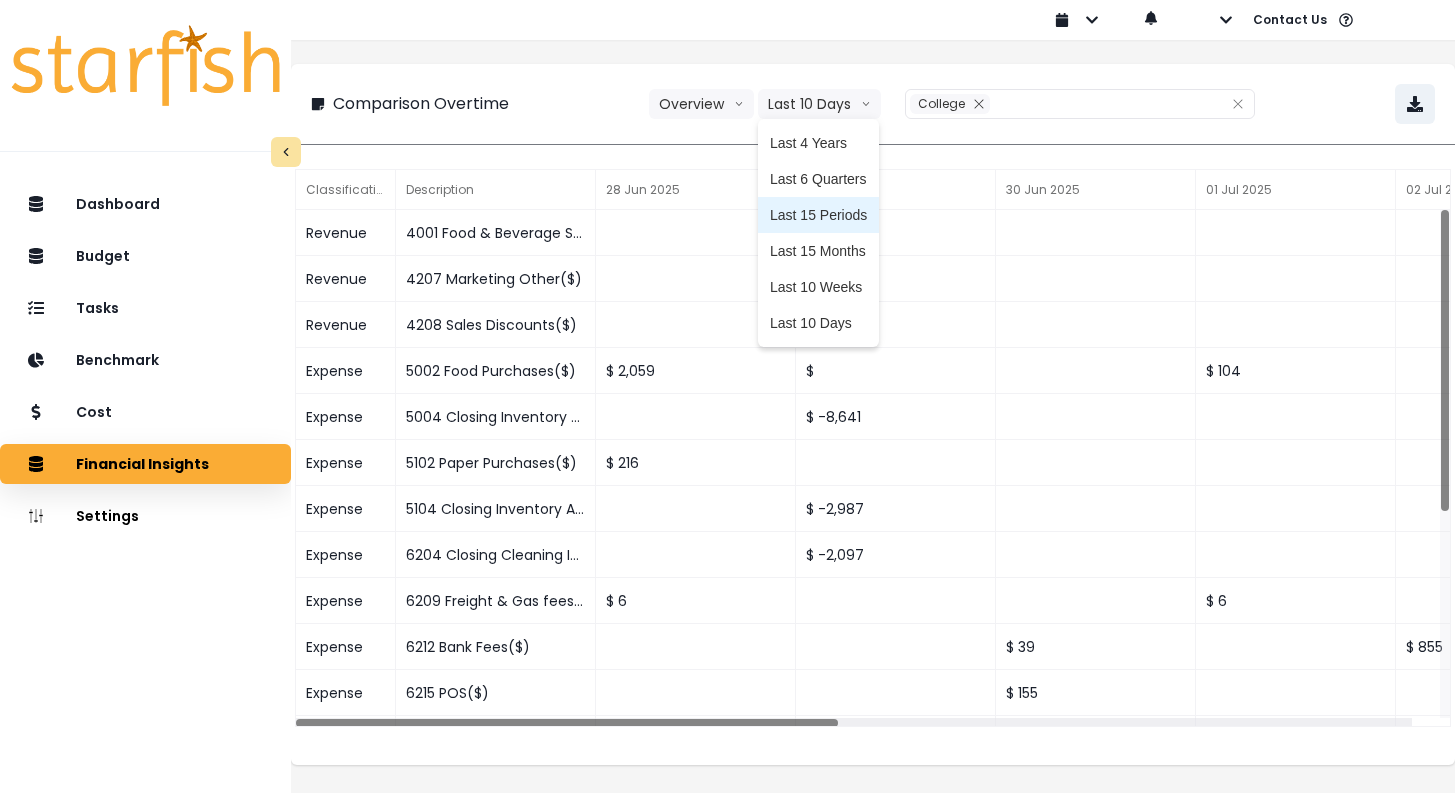 click on "Last 15 Periods" at bounding box center (818, 215) 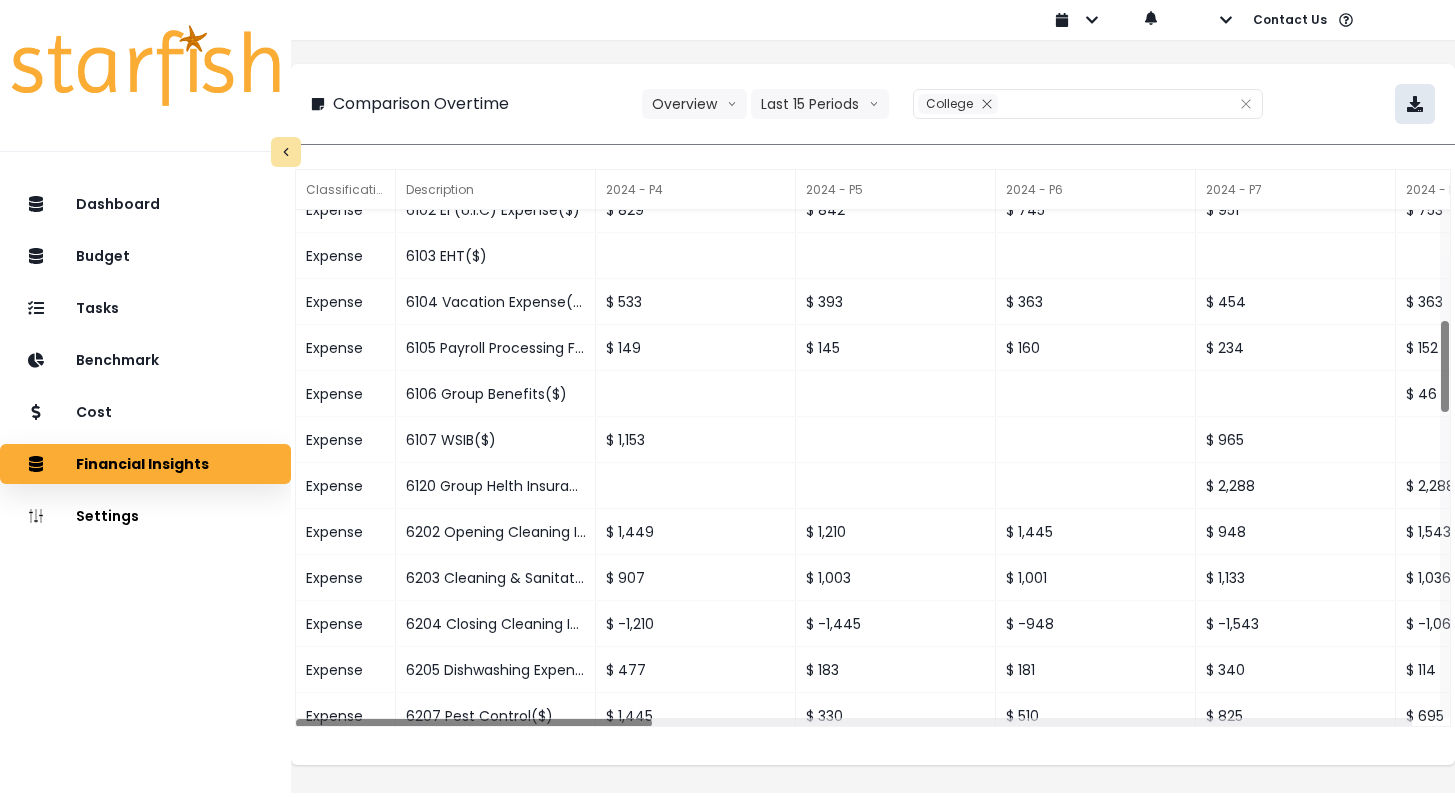 click at bounding box center (1415, 104) 